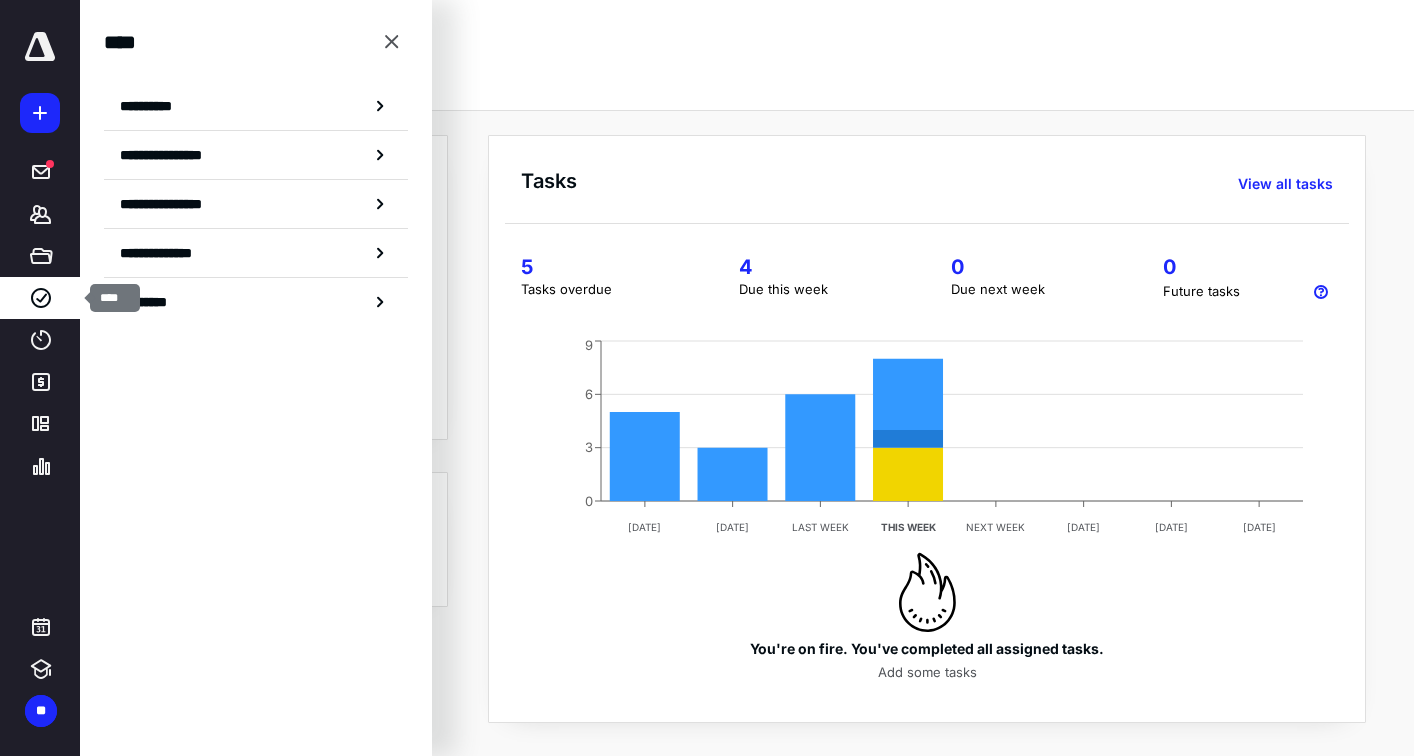scroll, scrollTop: 0, scrollLeft: 0, axis: both 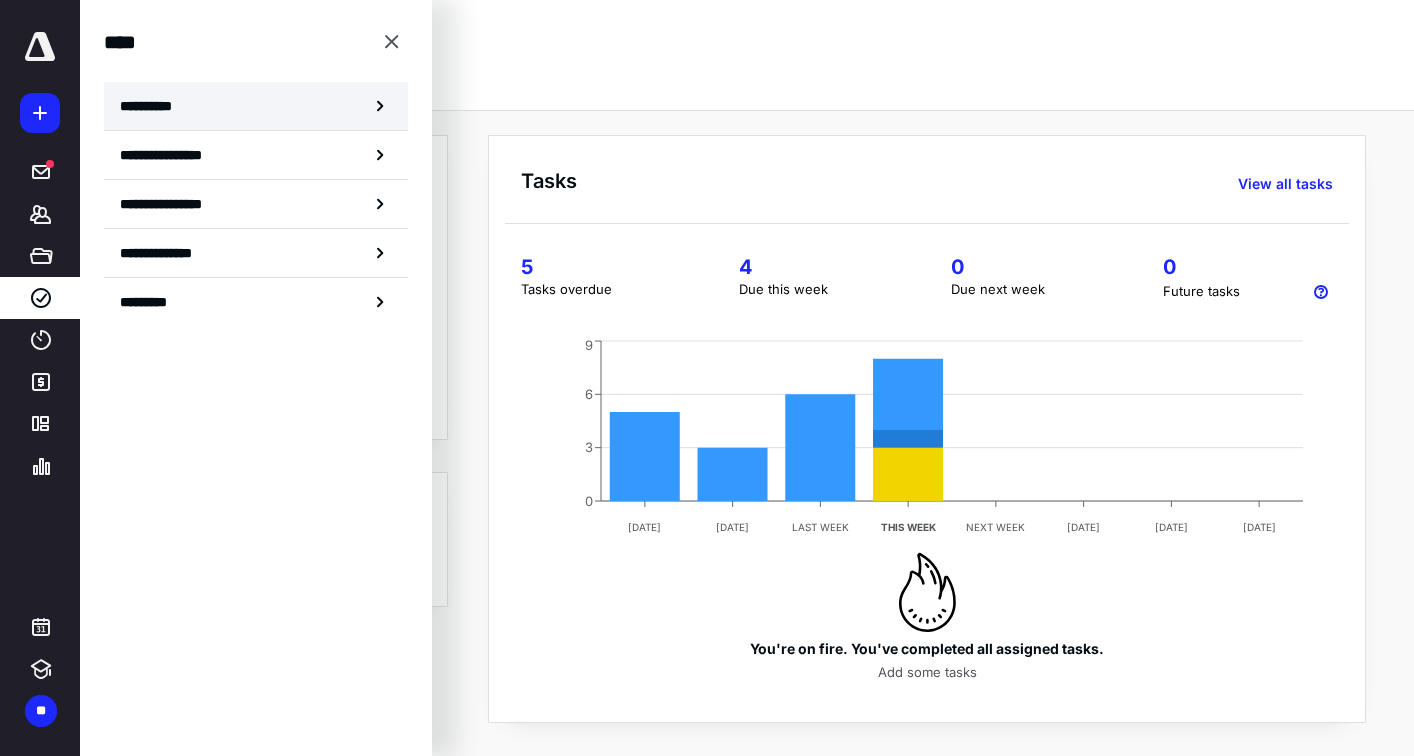 click on "**********" at bounding box center (153, 106) 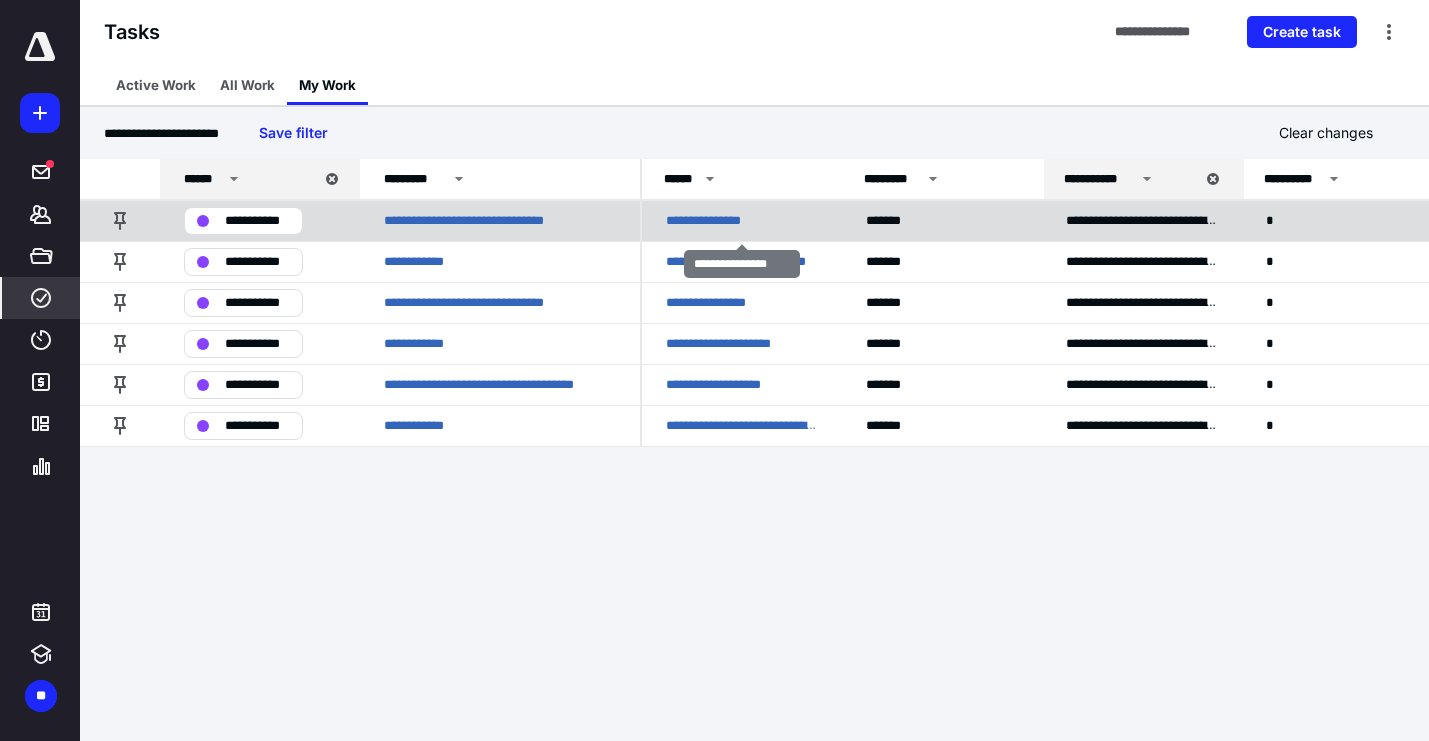 click on "**********" at bounding box center [717, 221] 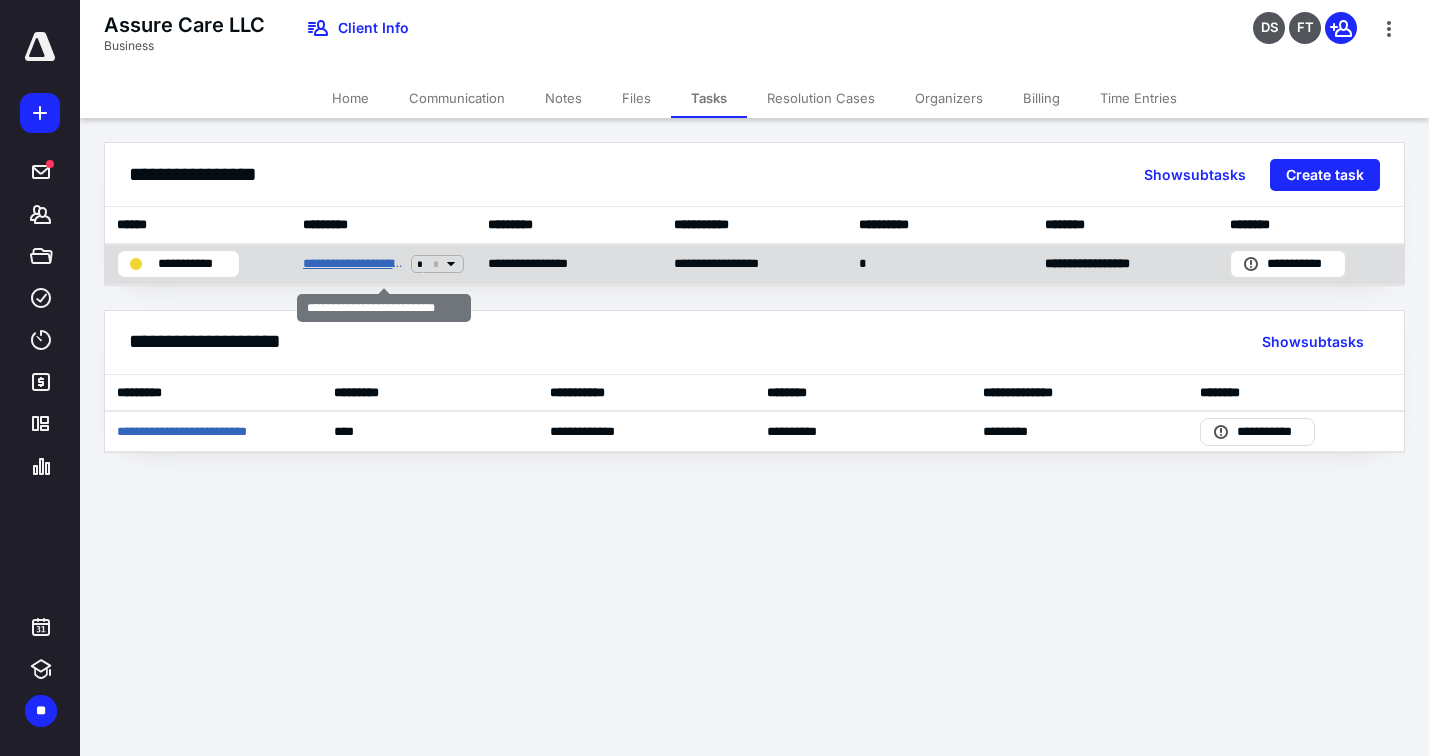click on "**********" at bounding box center [353, 264] 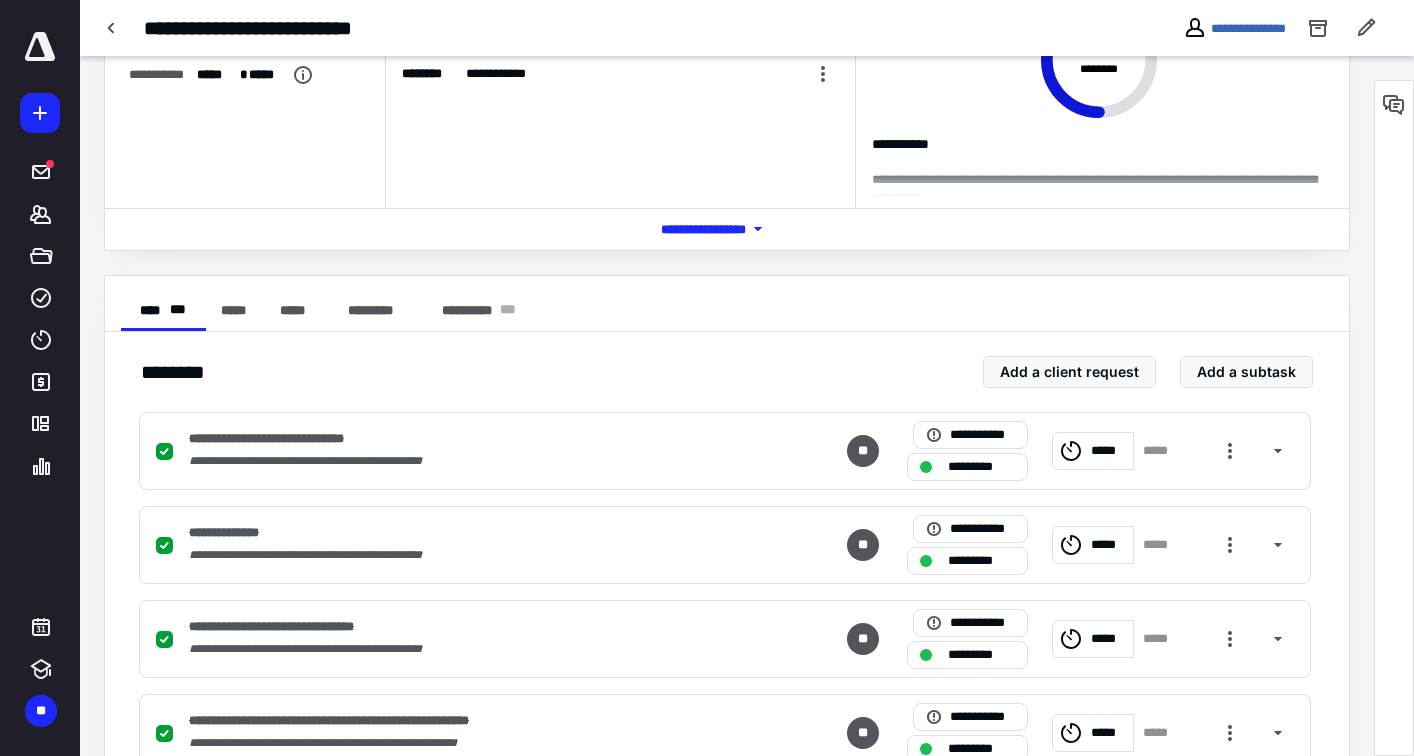 scroll, scrollTop: 21, scrollLeft: 0, axis: vertical 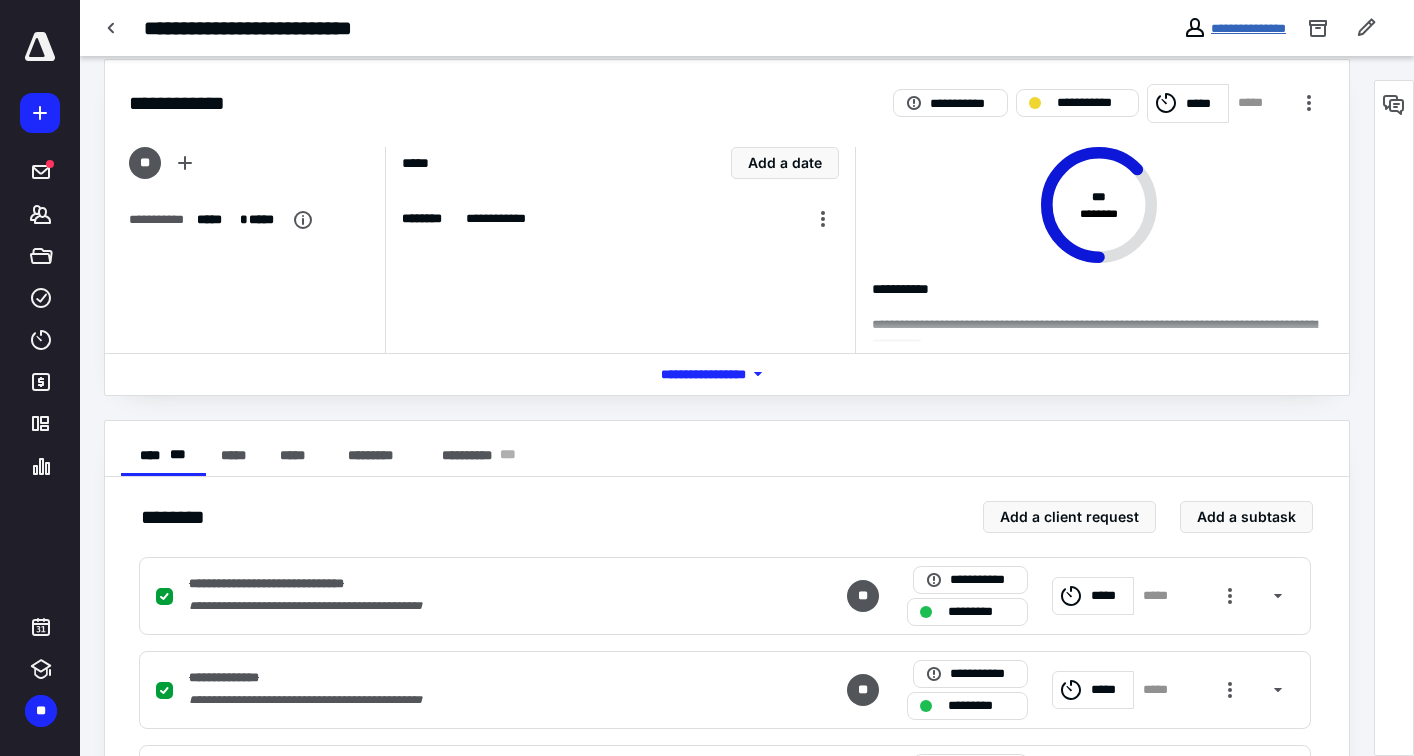 click on "**********" at bounding box center [1248, 28] 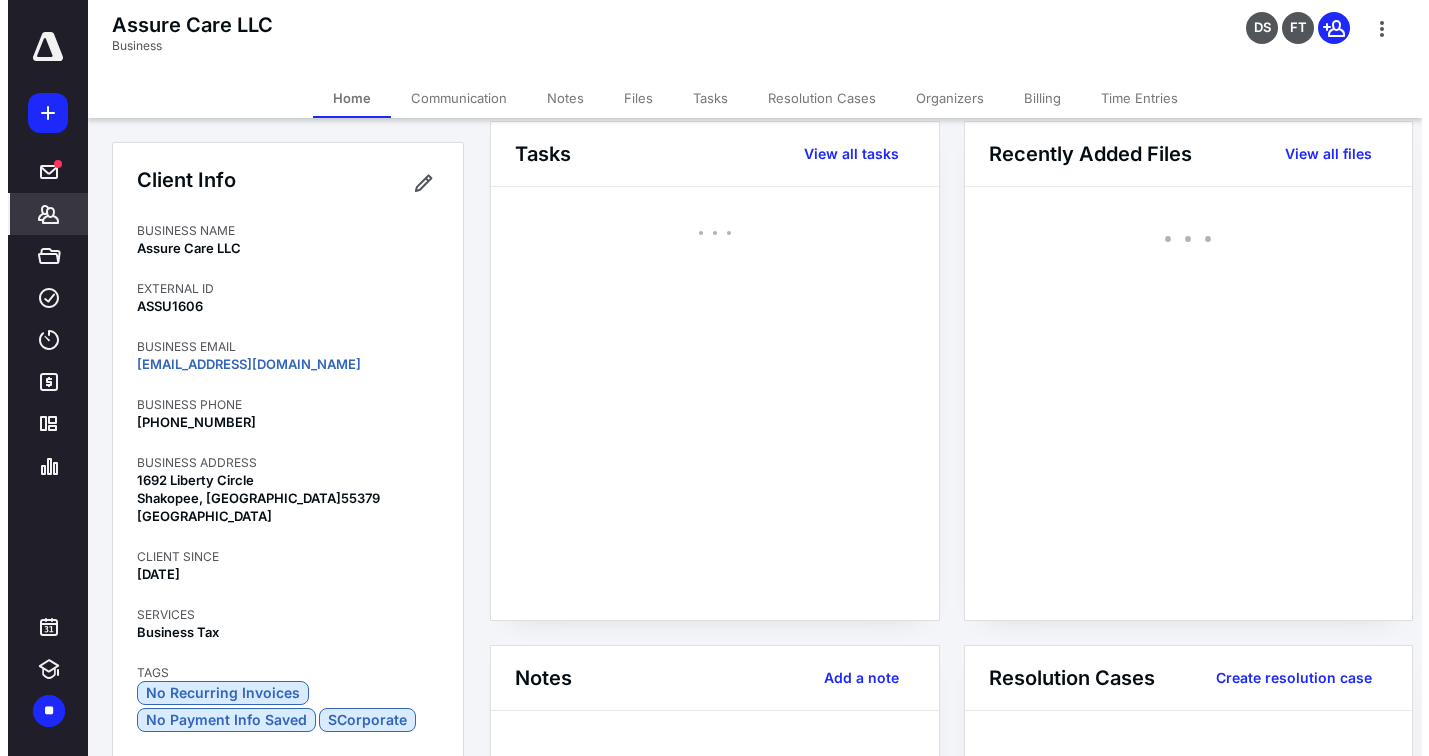 scroll, scrollTop: 0, scrollLeft: 0, axis: both 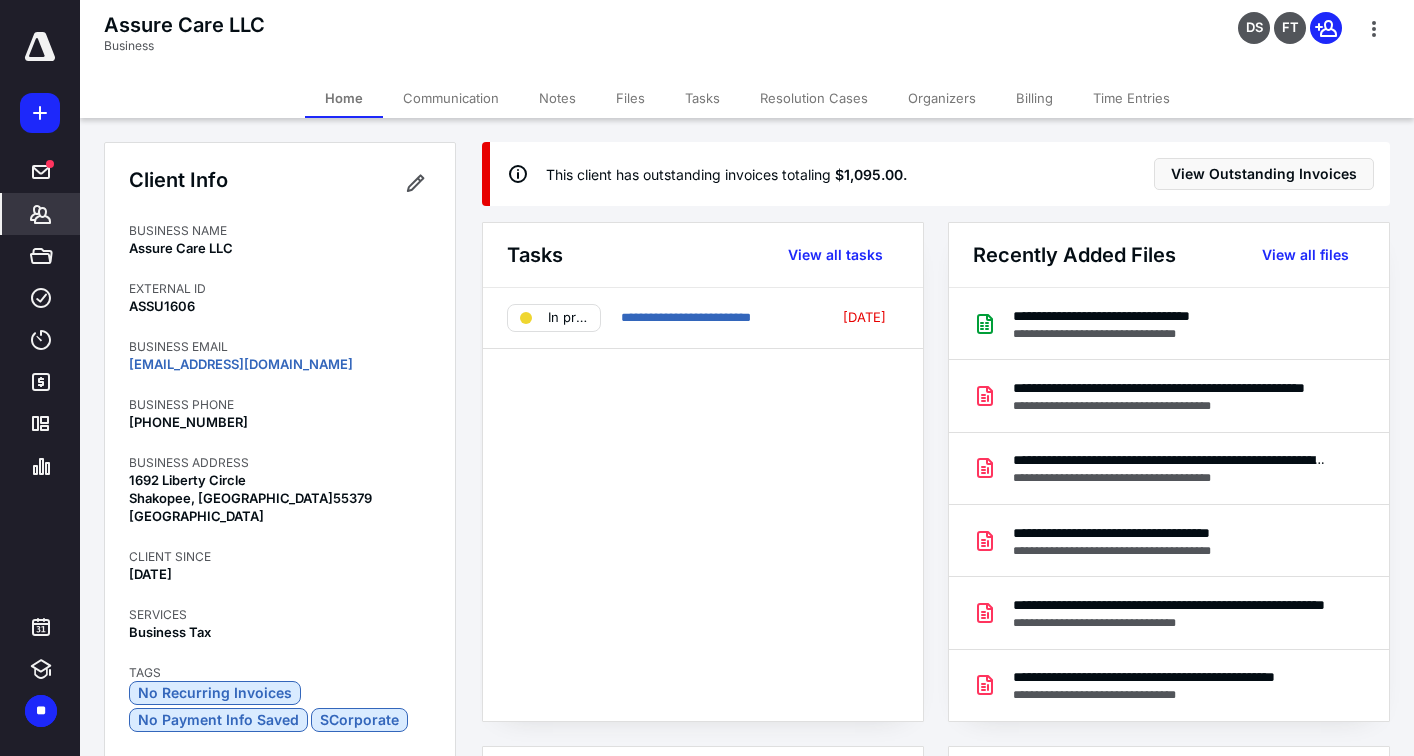 click on "Files" at bounding box center [630, 98] 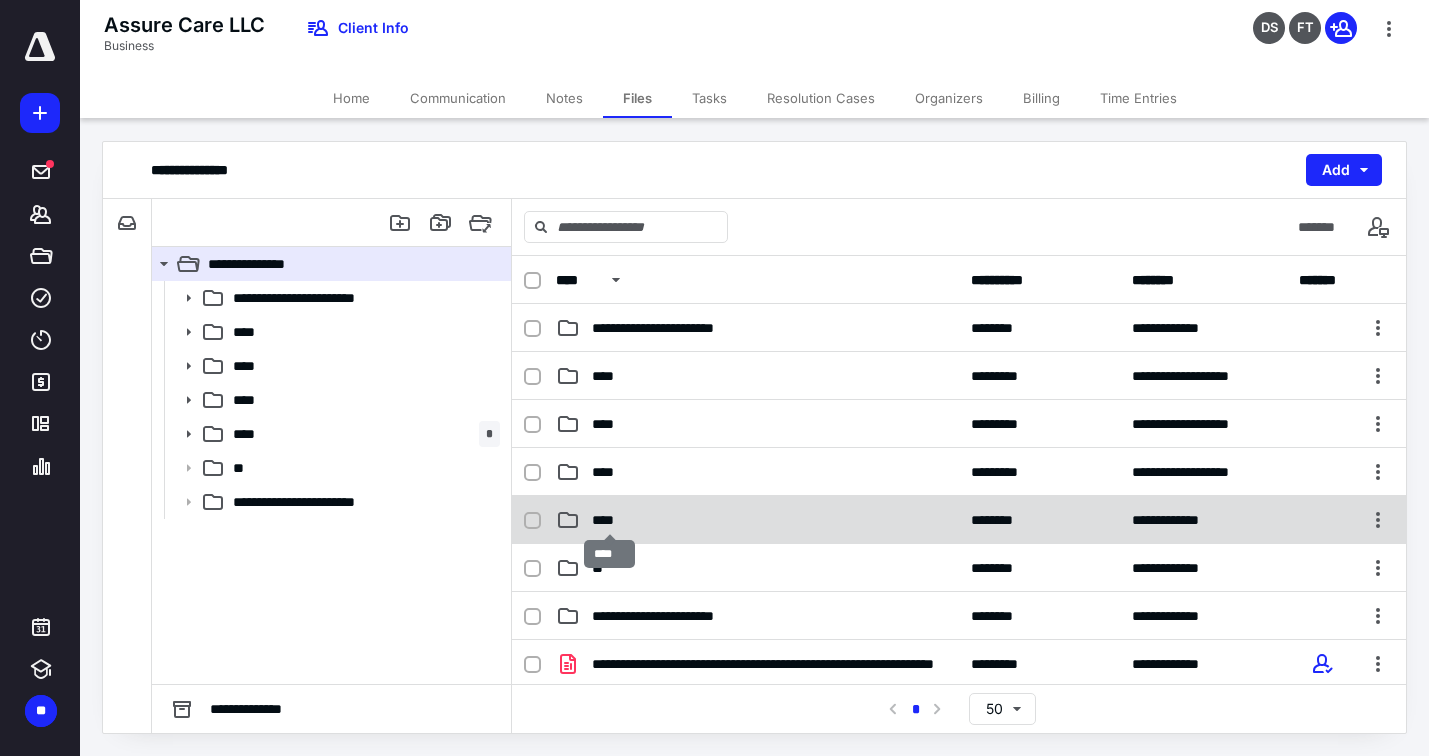 click on "****" at bounding box center (610, 520) 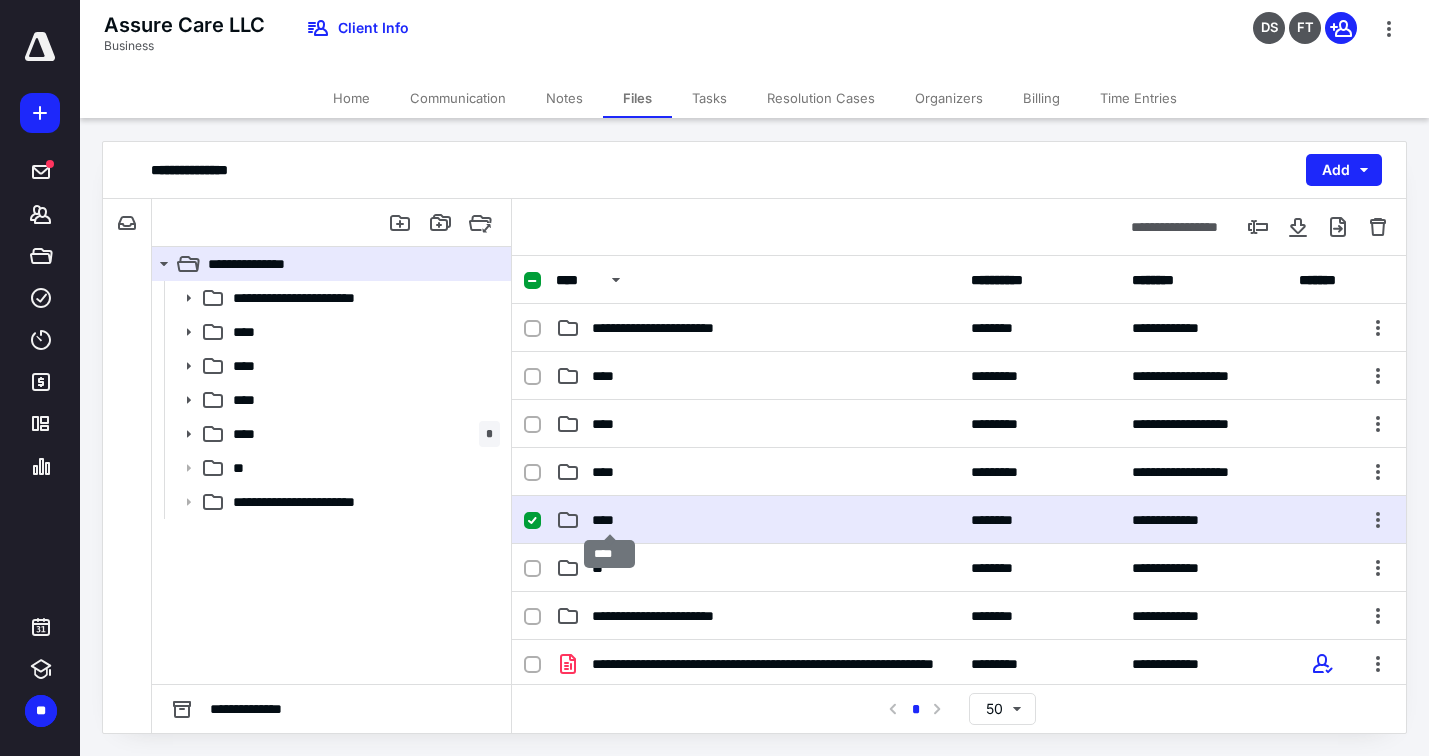 click on "****" at bounding box center (610, 520) 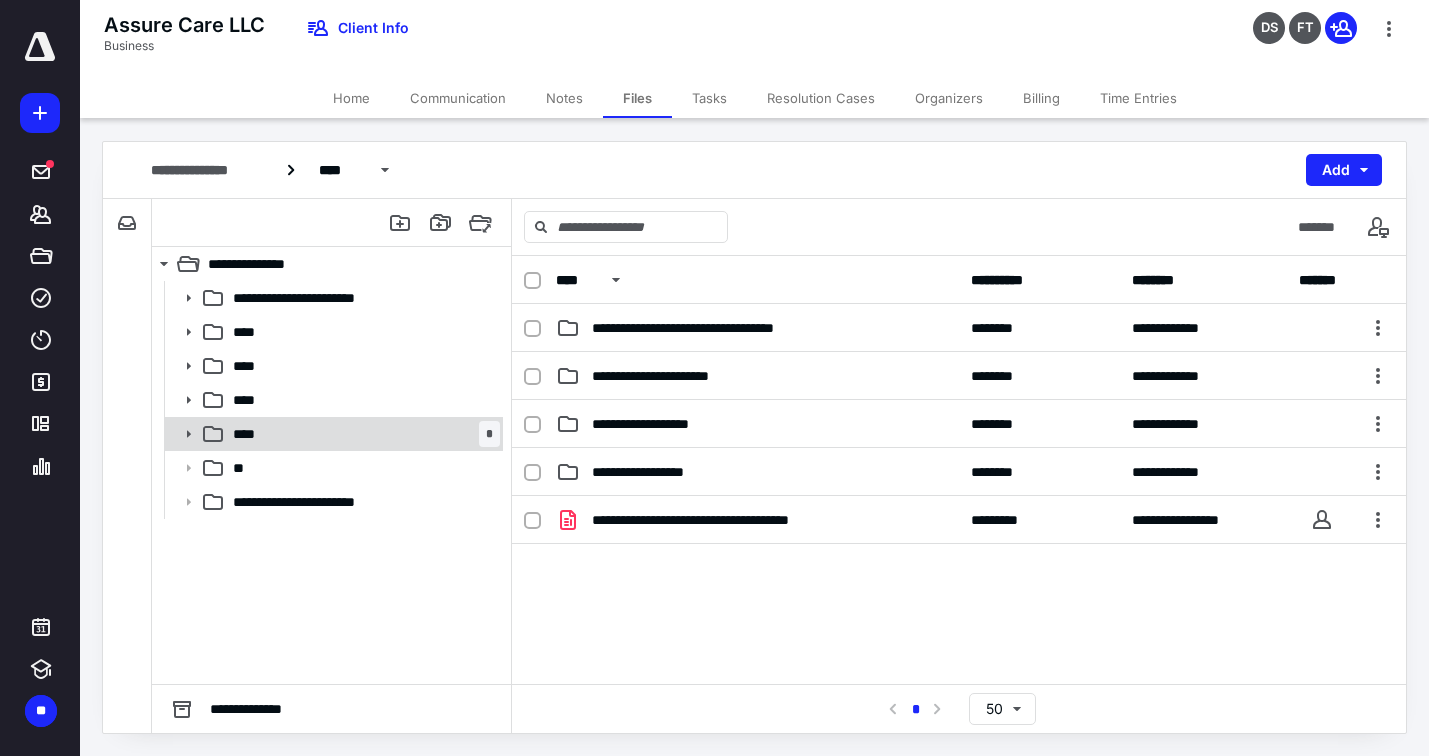 click 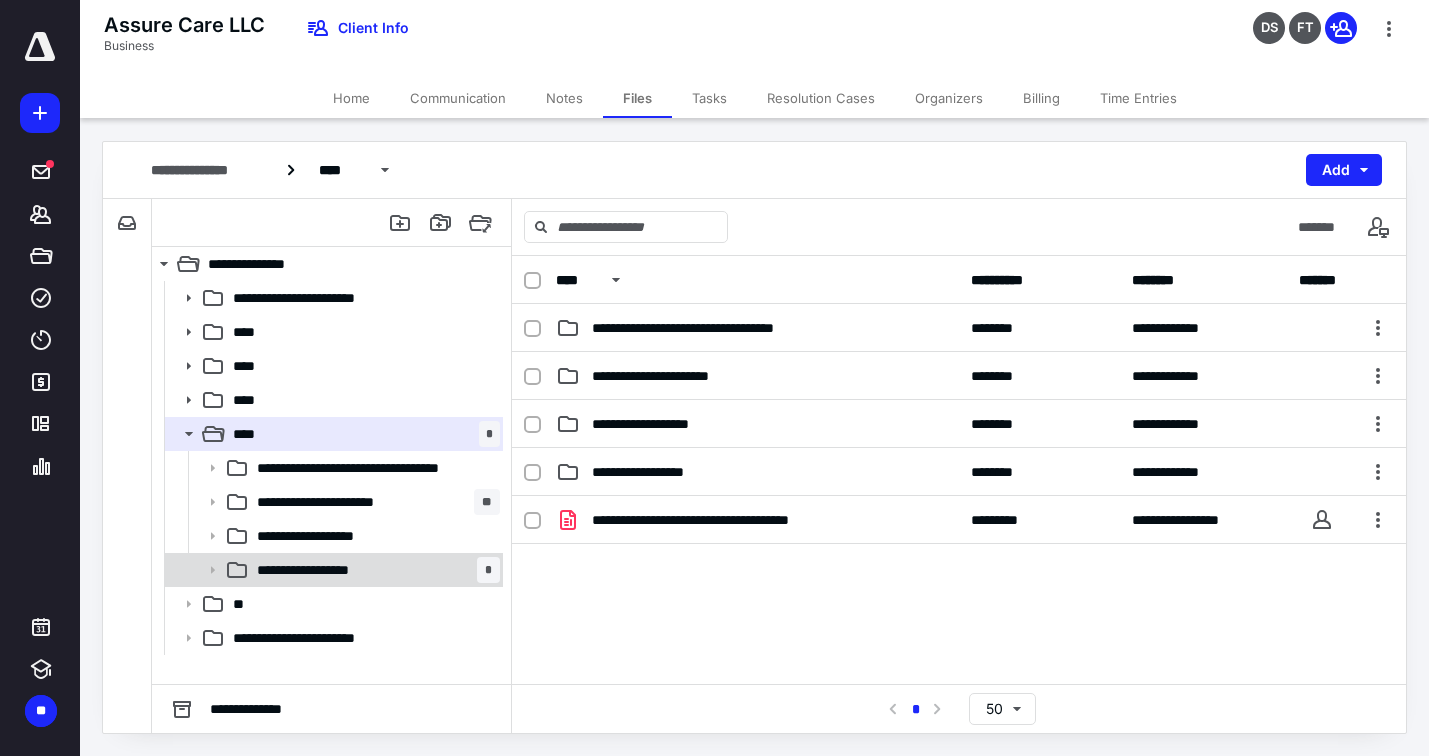 click 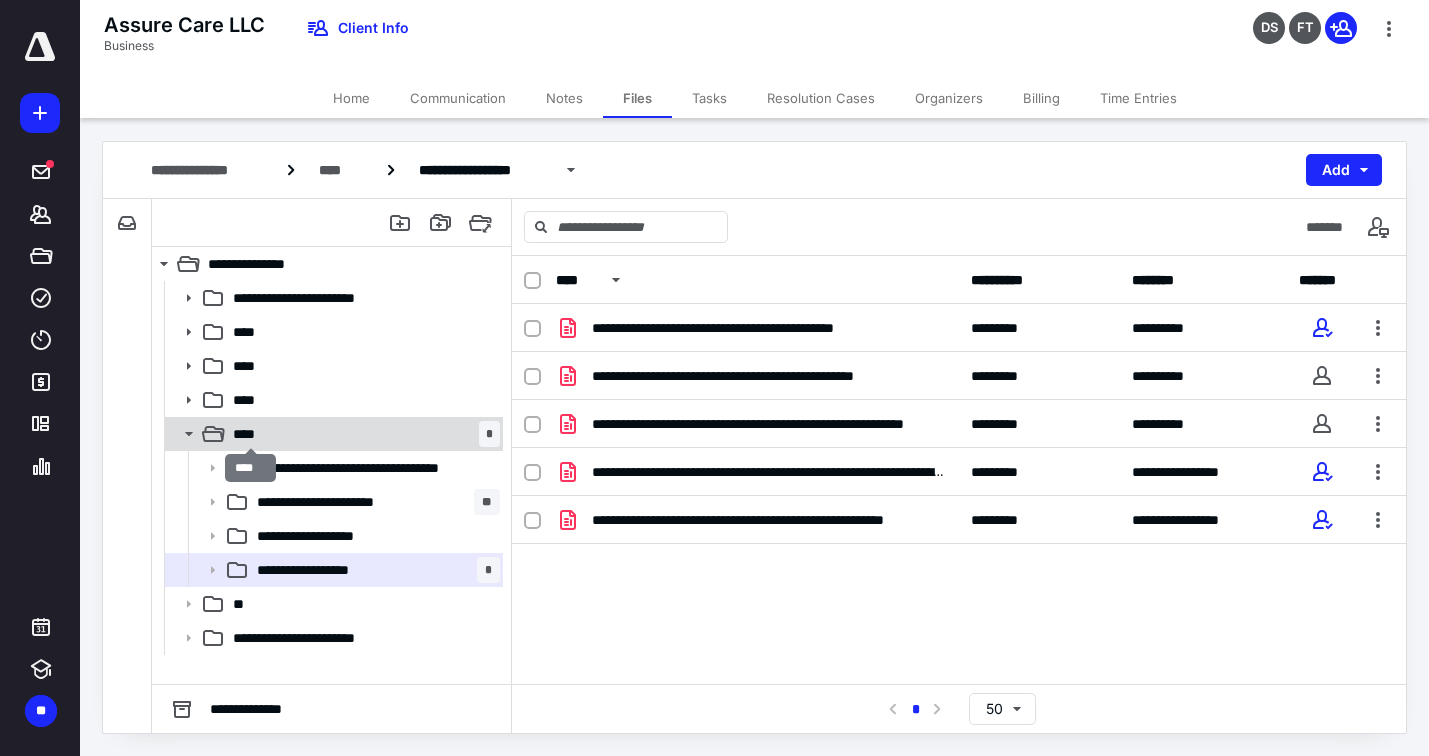 click on "****" at bounding box center (251, 434) 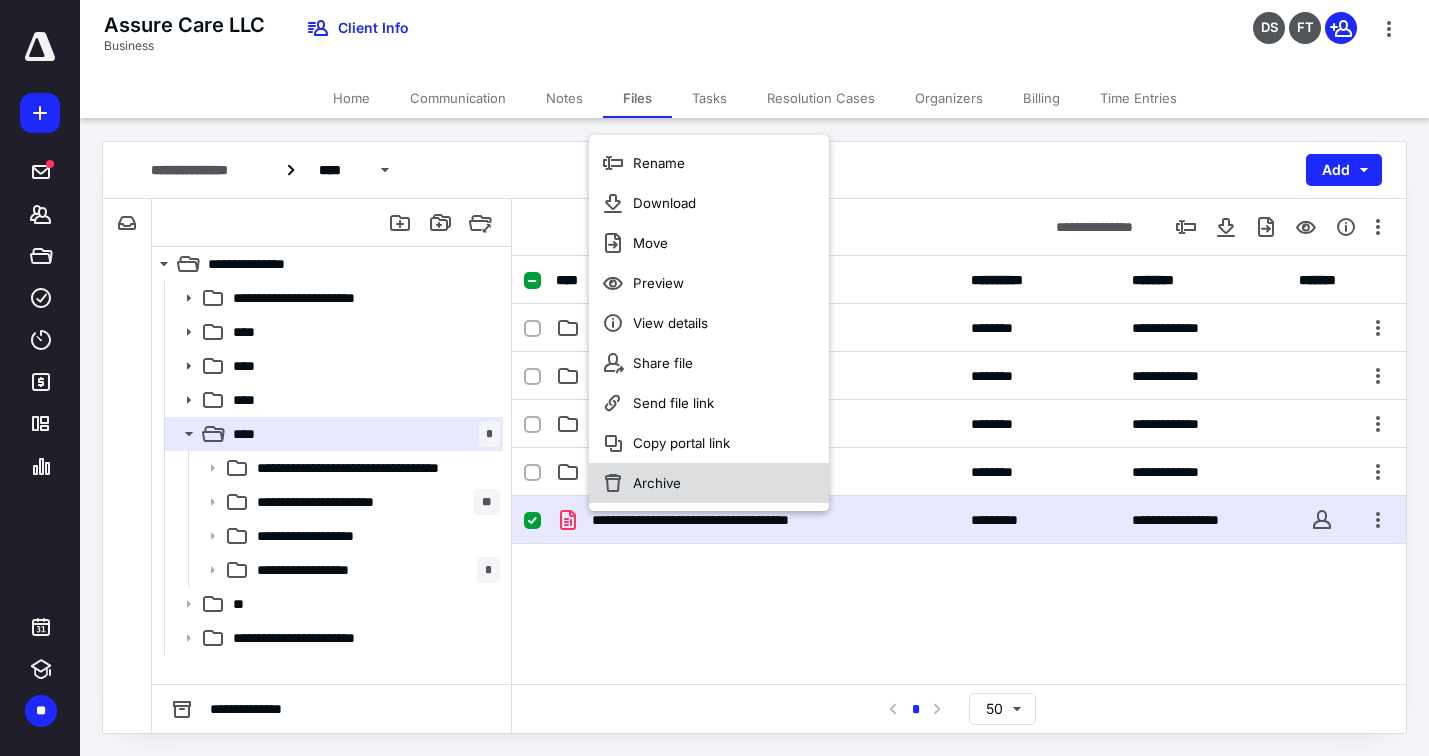 click on "Archive" at bounding box center [657, 483] 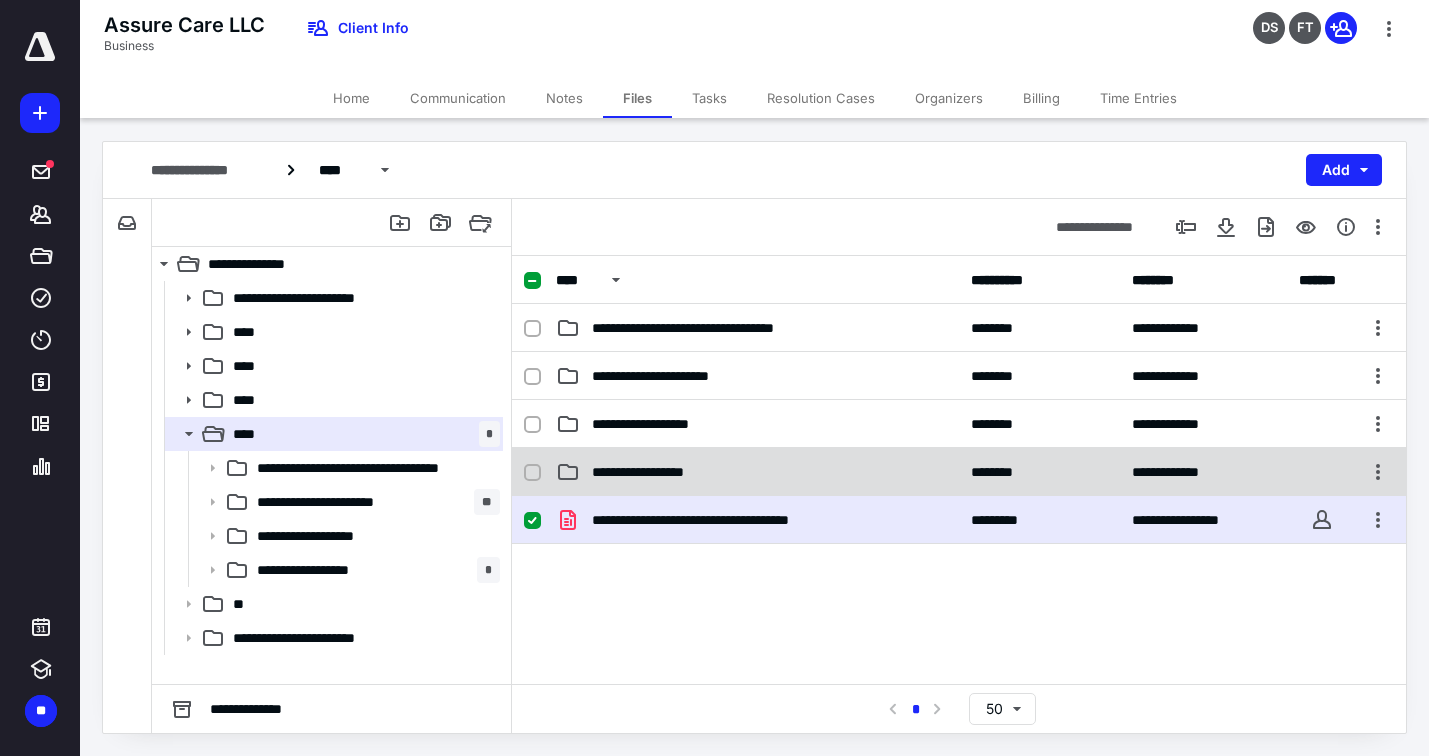 checkbox on "false" 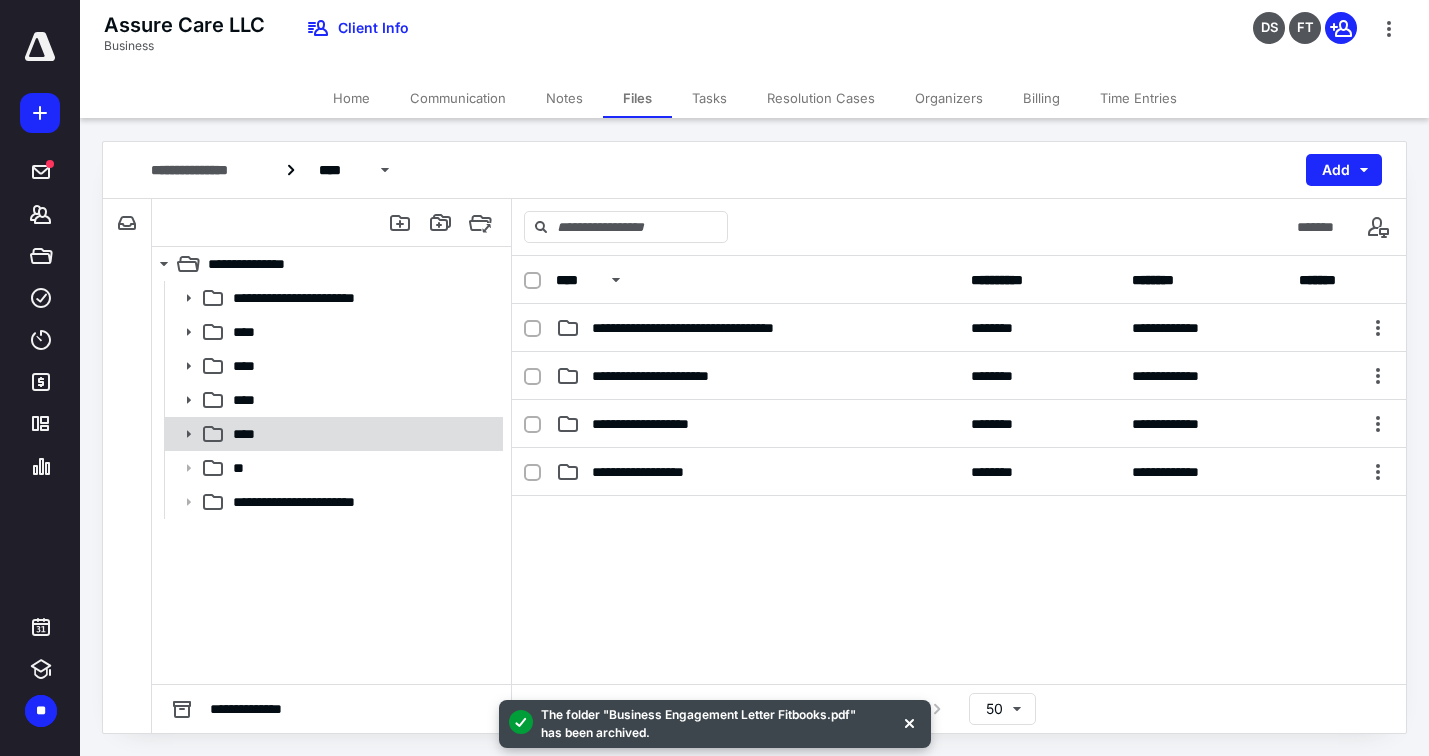 click 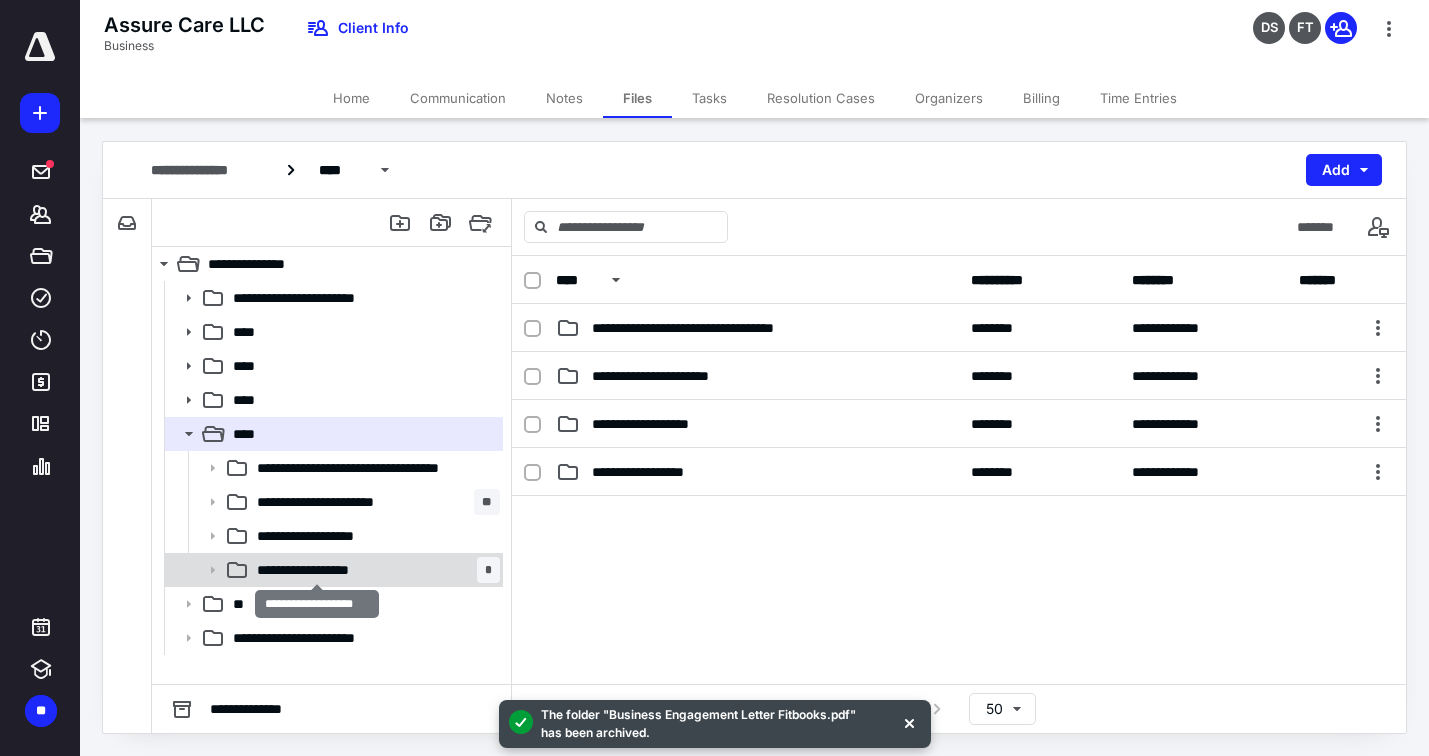 click on "**********" at bounding box center [317, 570] 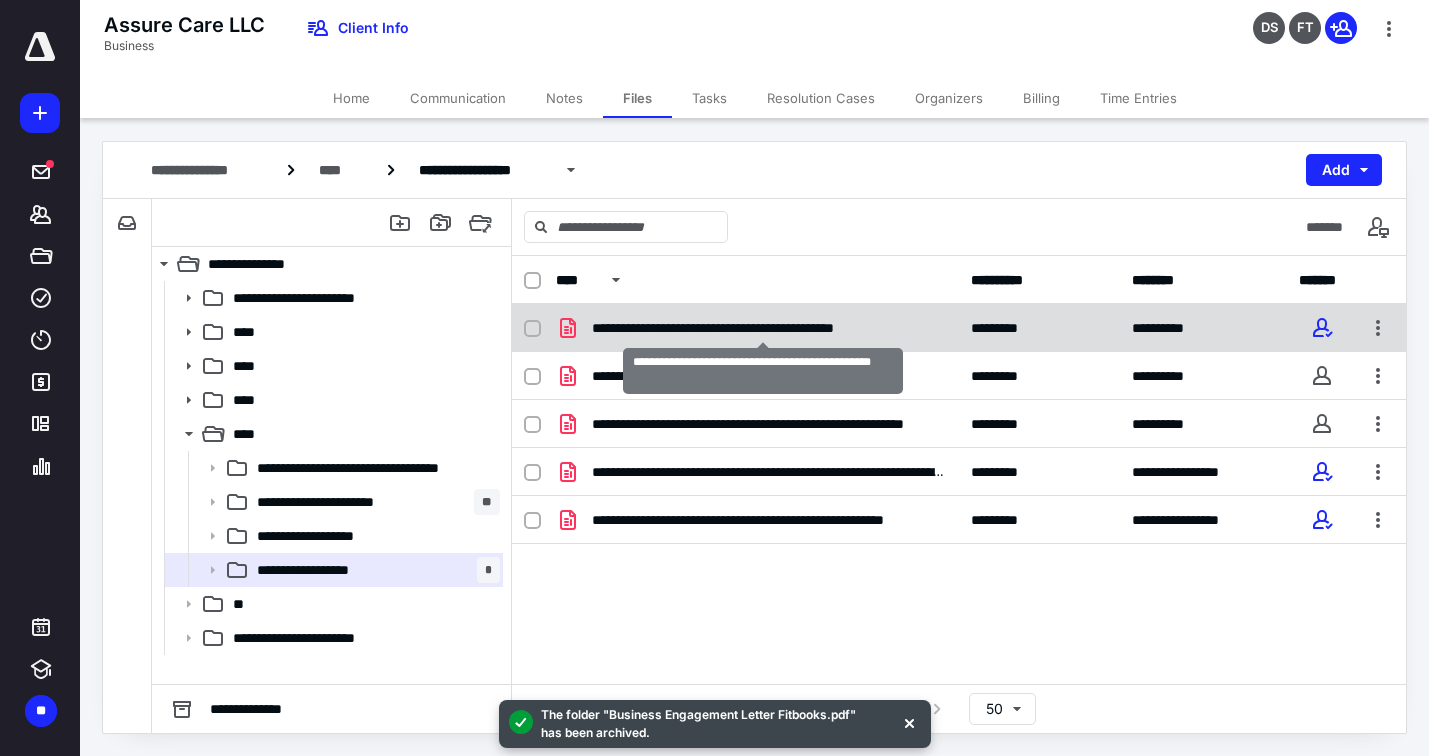 click on "**********" at bounding box center [763, 328] 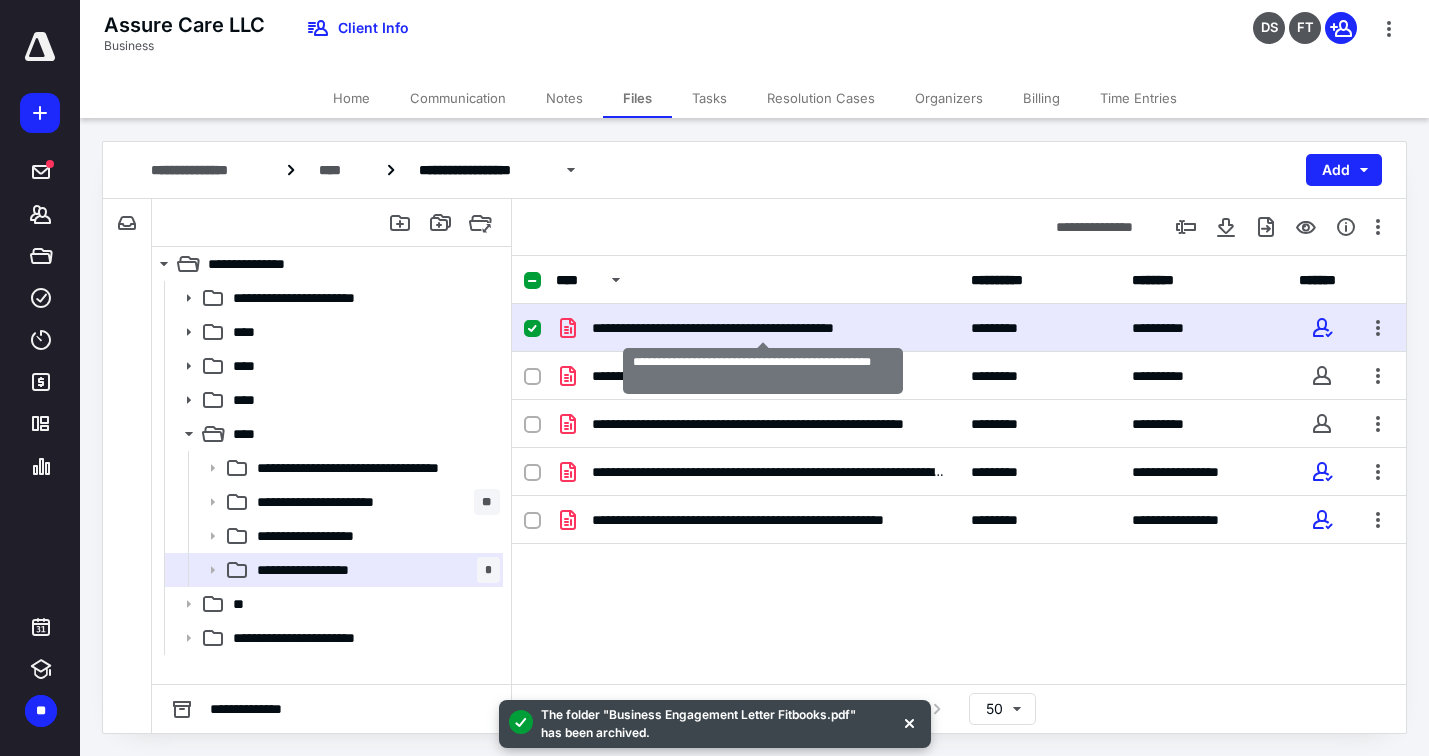 click on "**********" at bounding box center (763, 328) 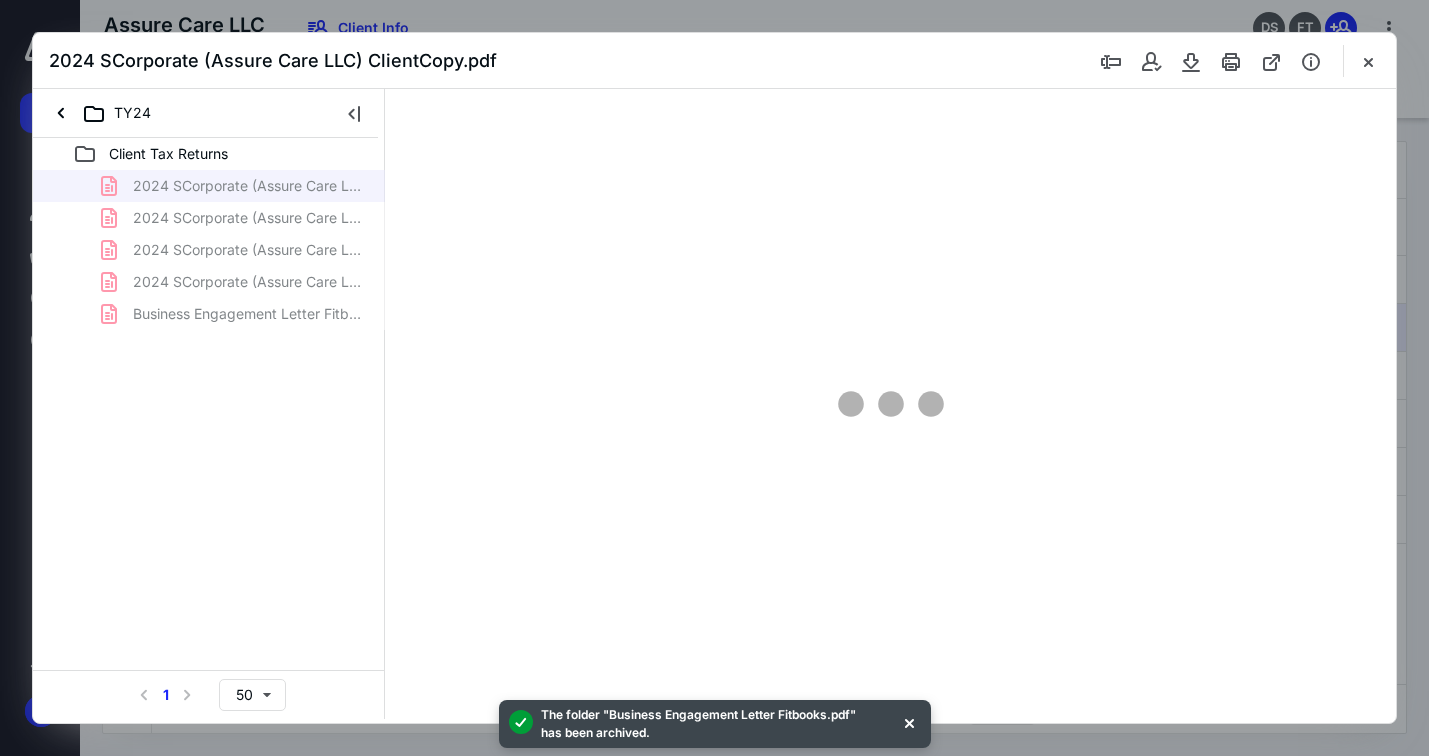 scroll, scrollTop: 0, scrollLeft: 0, axis: both 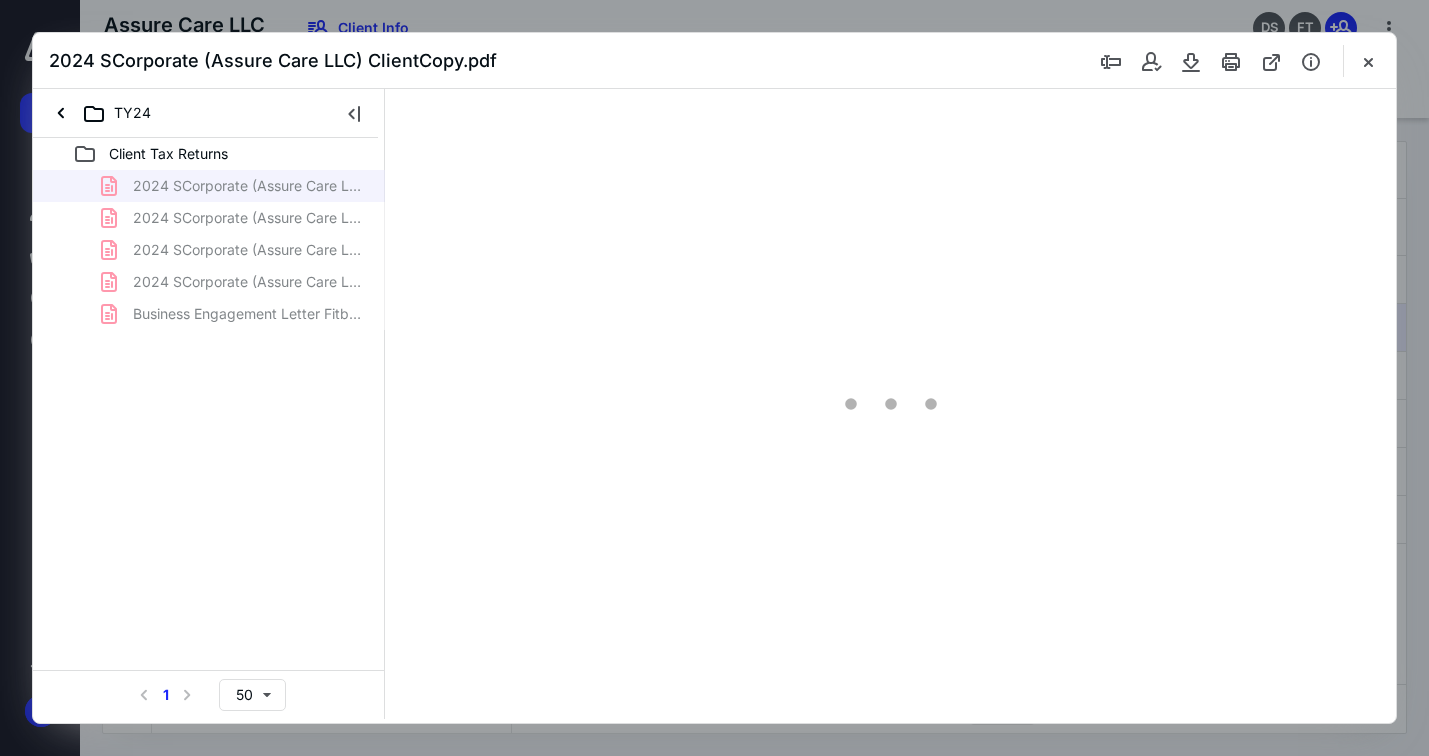 type on "75" 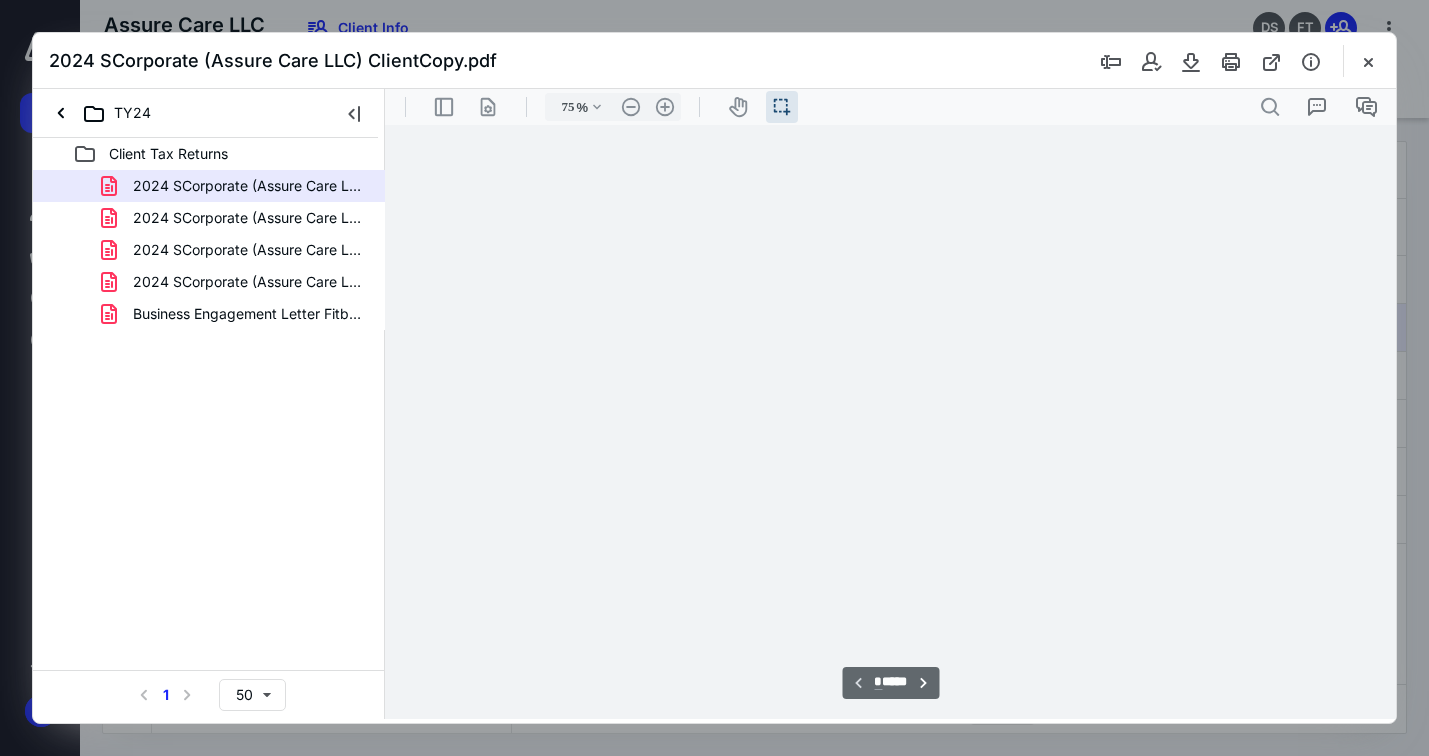 scroll, scrollTop: 39, scrollLeft: 0, axis: vertical 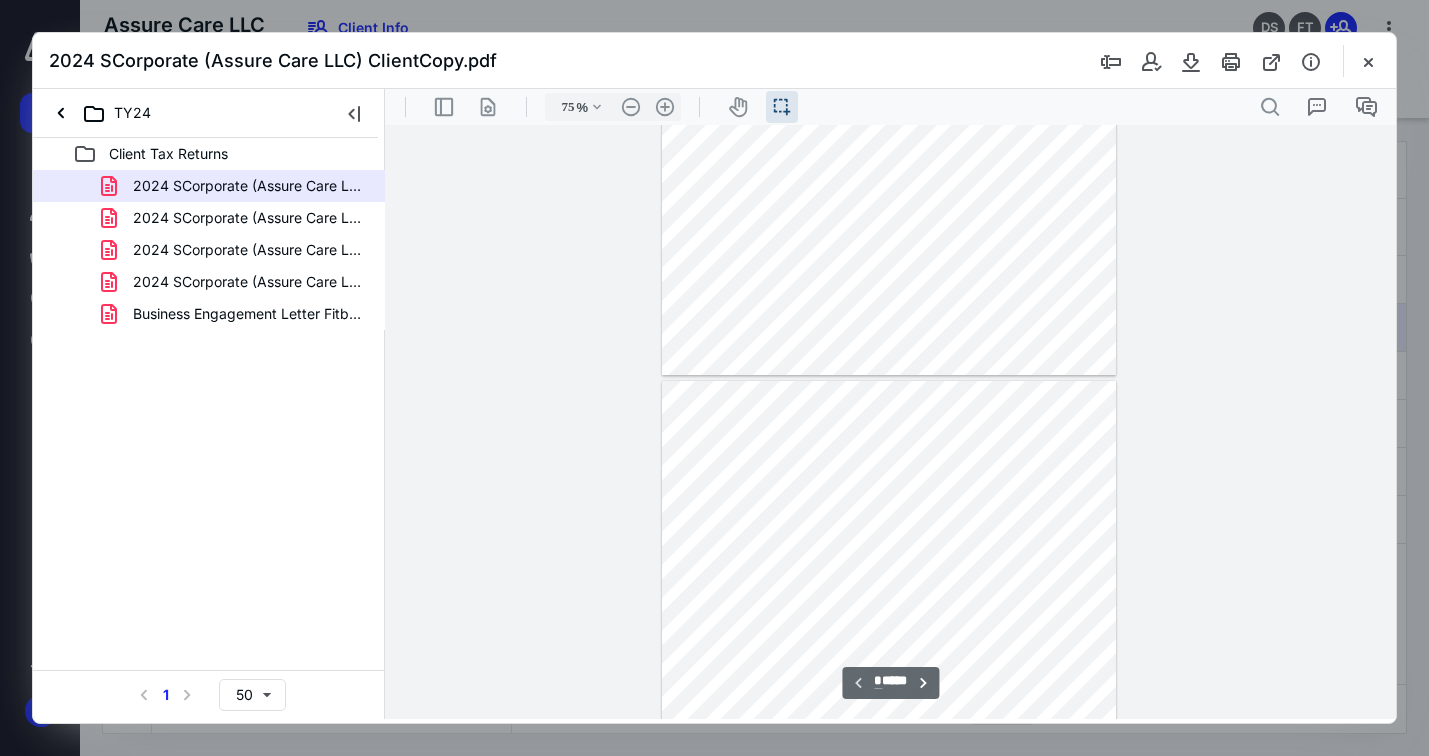 type on "*" 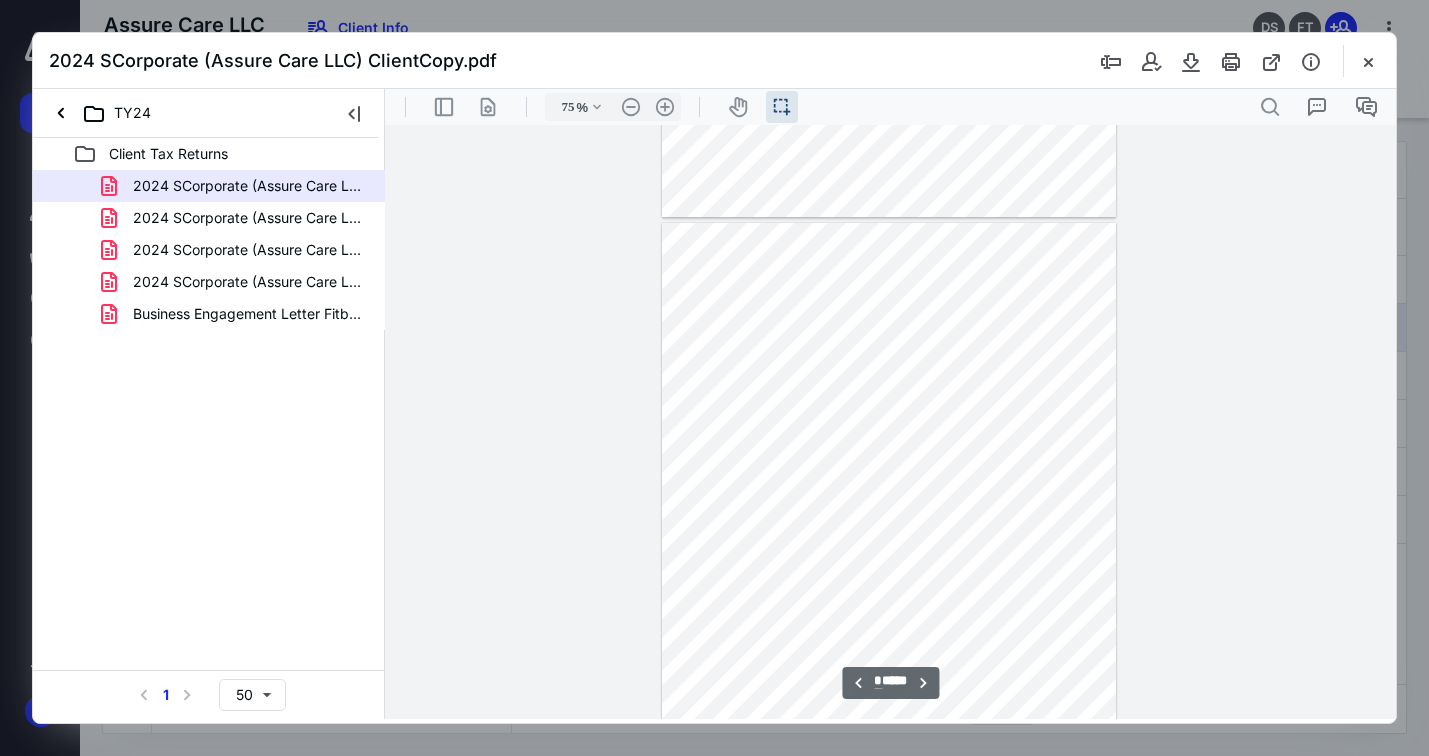 scroll, scrollTop: 503, scrollLeft: 0, axis: vertical 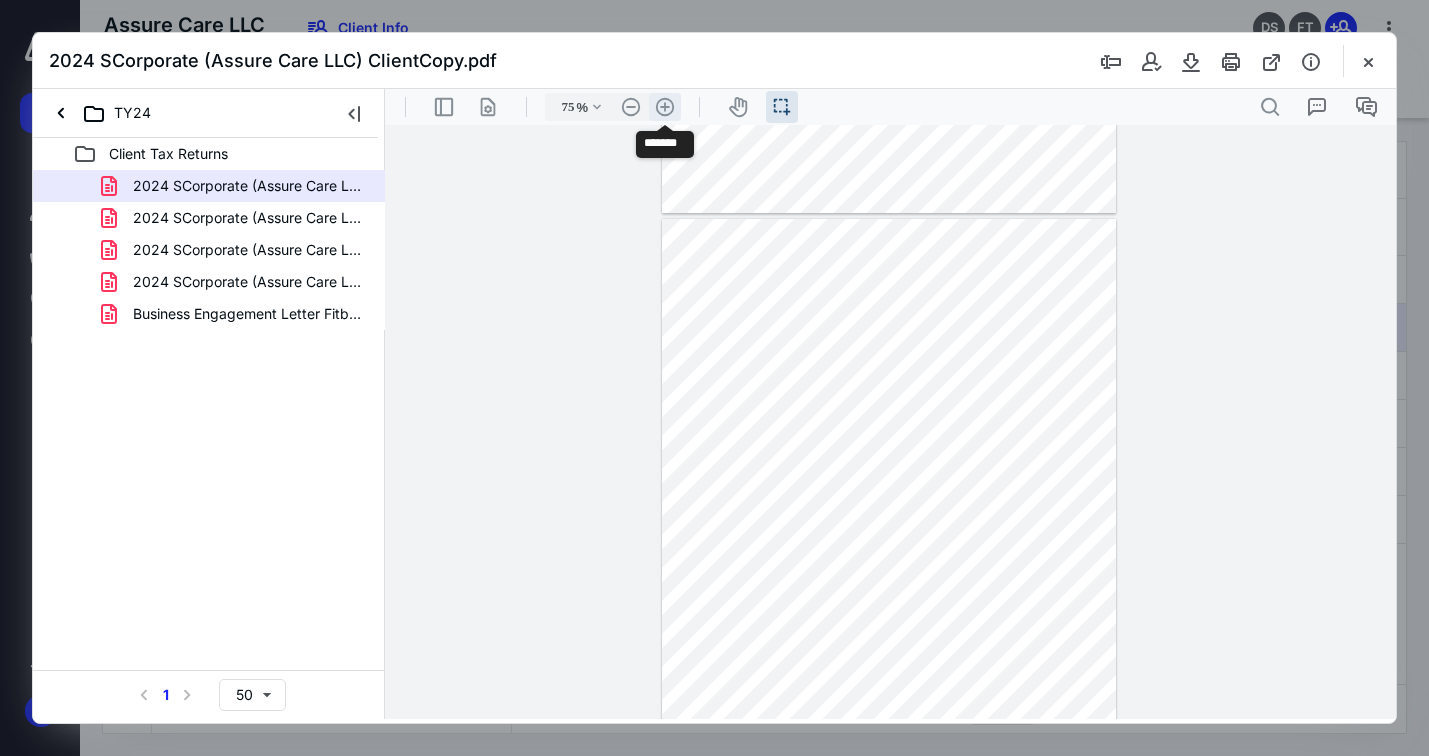 click on ".cls-1{fill:#abb0c4;} icon - header - zoom - in - line" at bounding box center [665, 107] 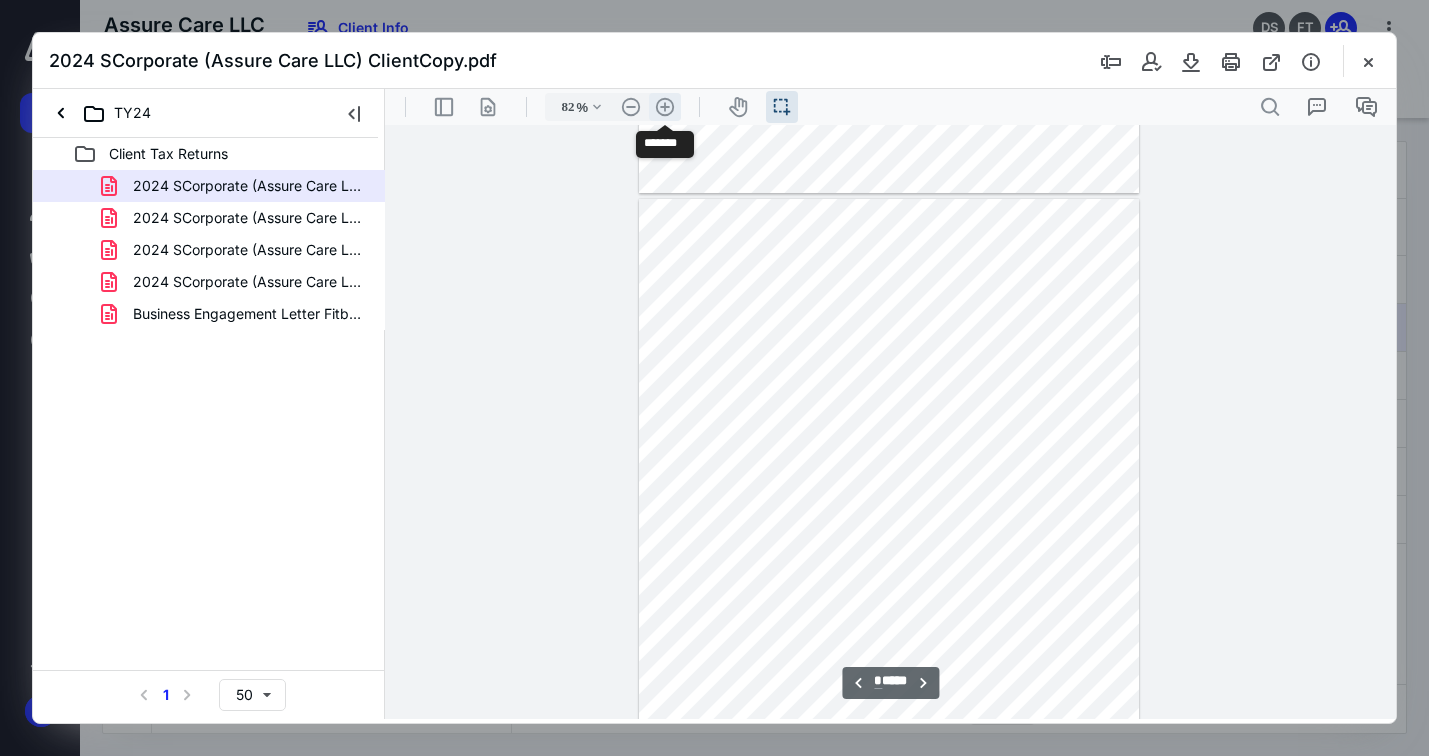 click on ".cls-1{fill:#abb0c4;} icon - header - zoom - in - line" at bounding box center [665, 107] 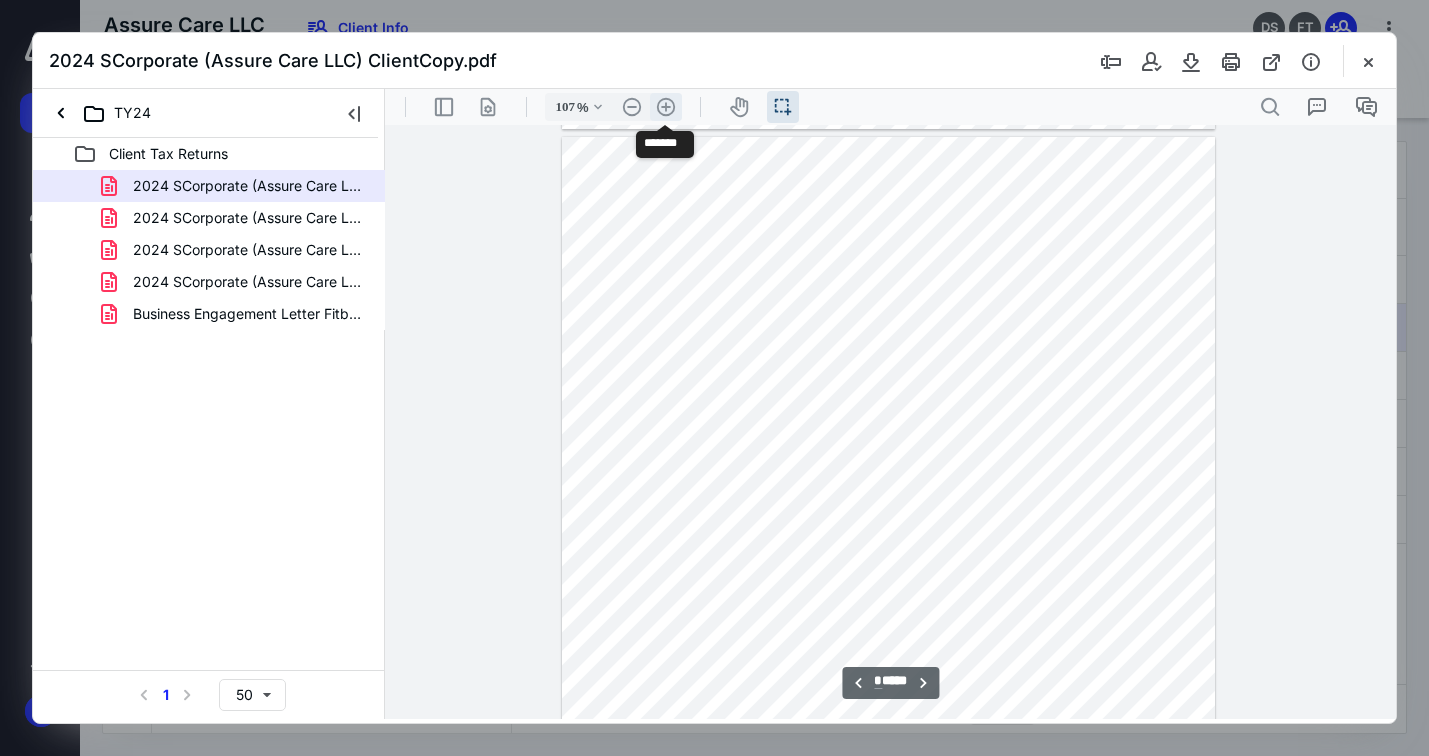 click on ".cls-1{fill:#abb0c4;} icon - header - zoom - in - line" at bounding box center (666, 107) 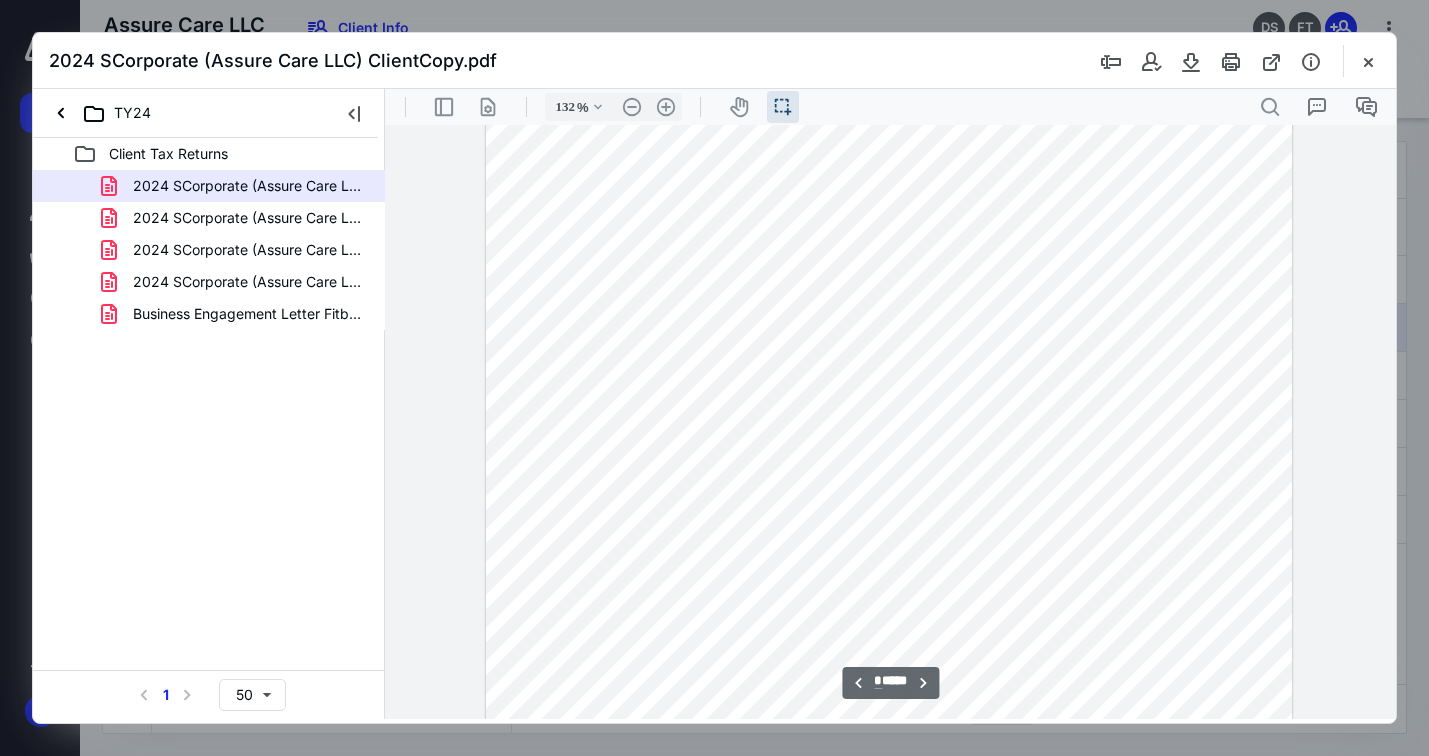 scroll, scrollTop: 1236, scrollLeft: 0, axis: vertical 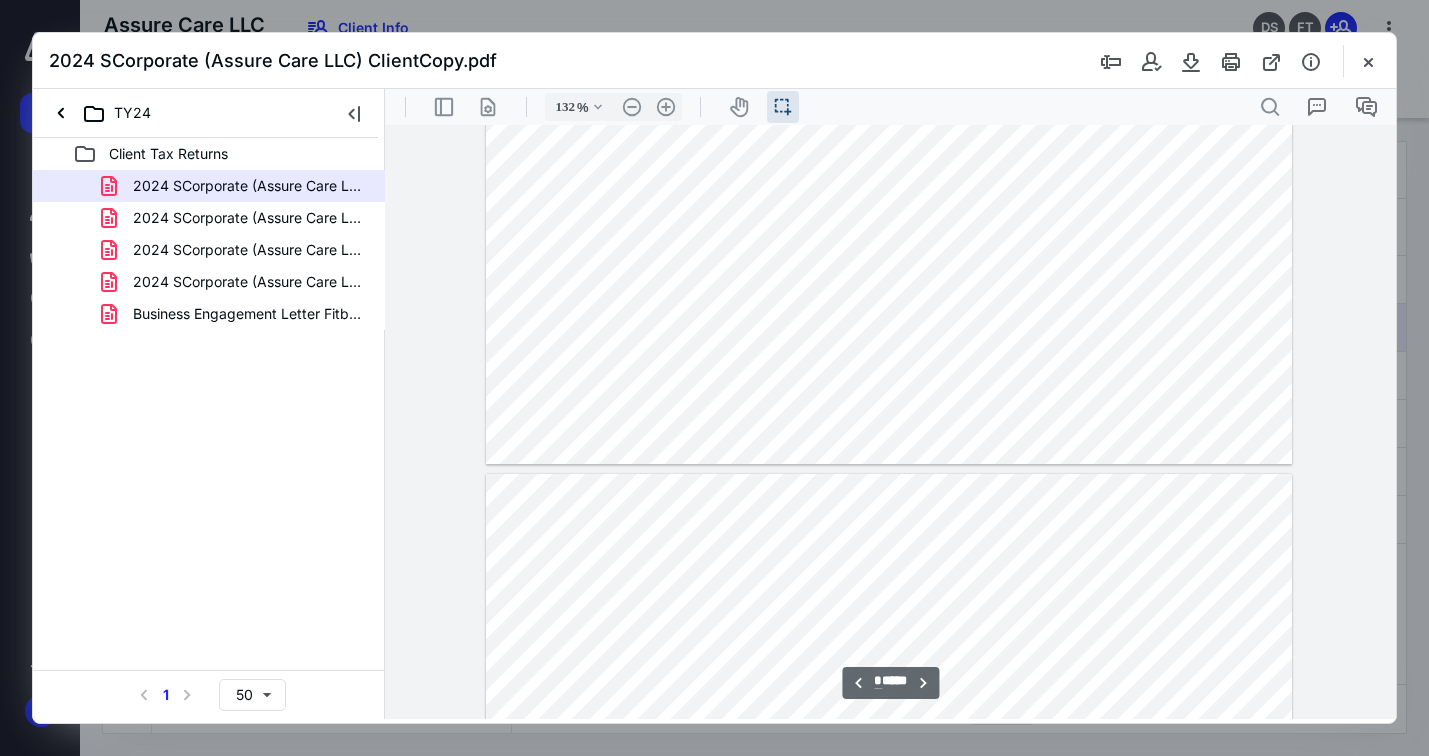 type on "*" 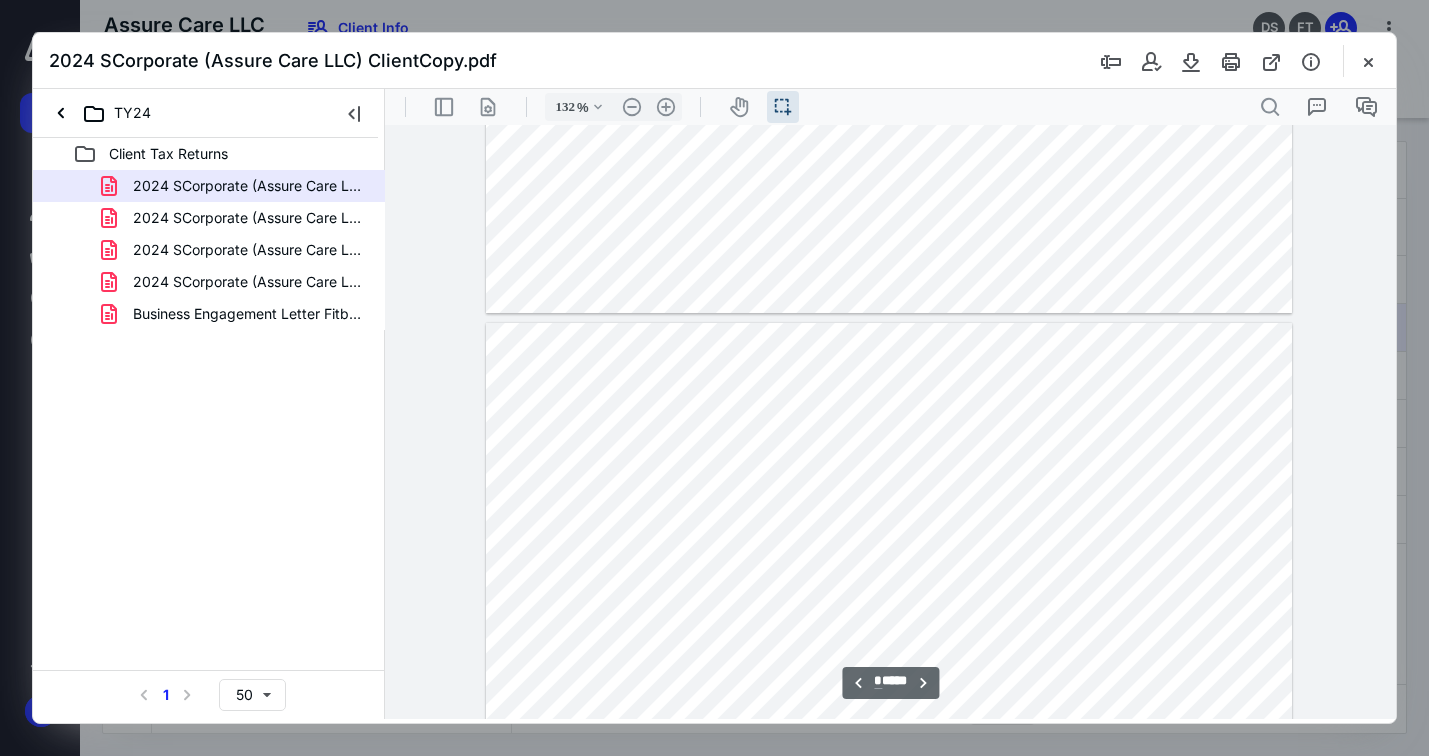scroll, scrollTop: 7182, scrollLeft: 0, axis: vertical 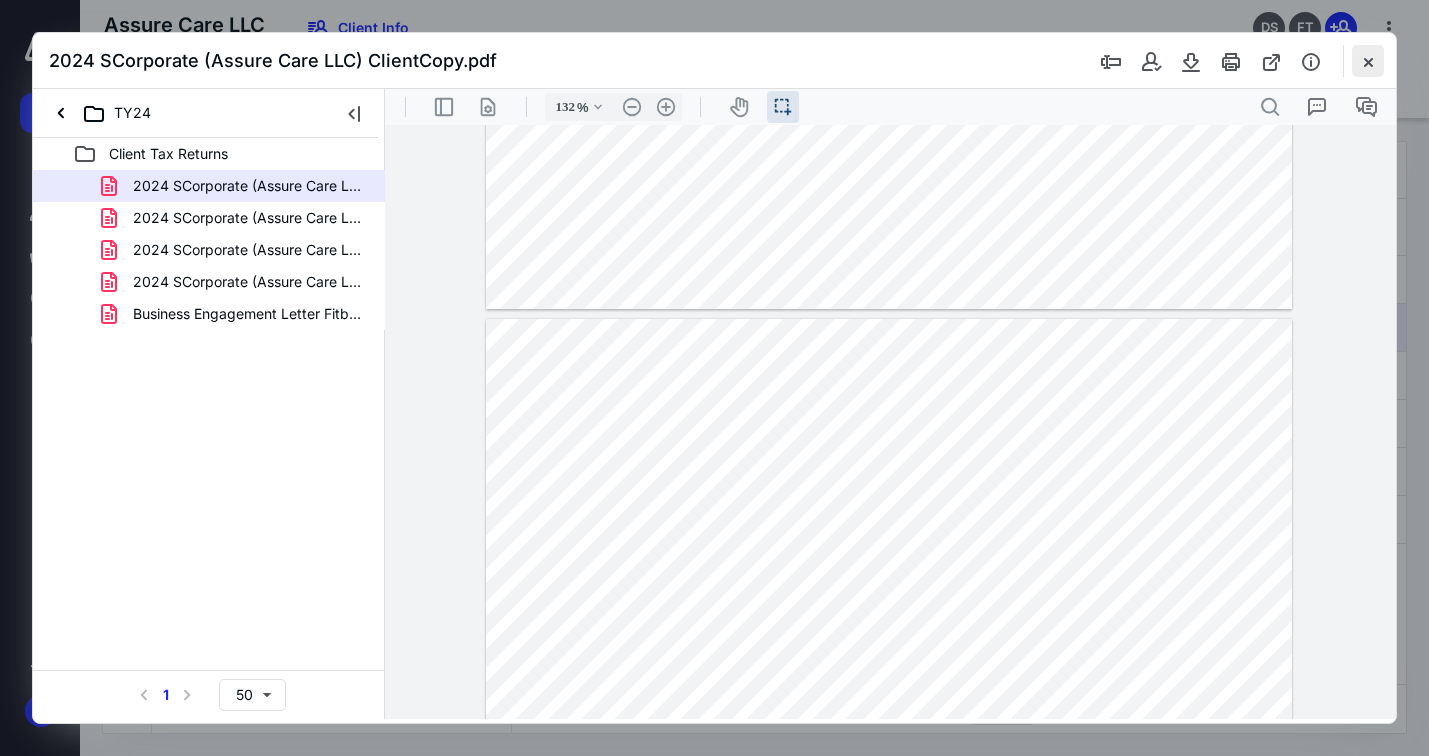 click at bounding box center [1368, 61] 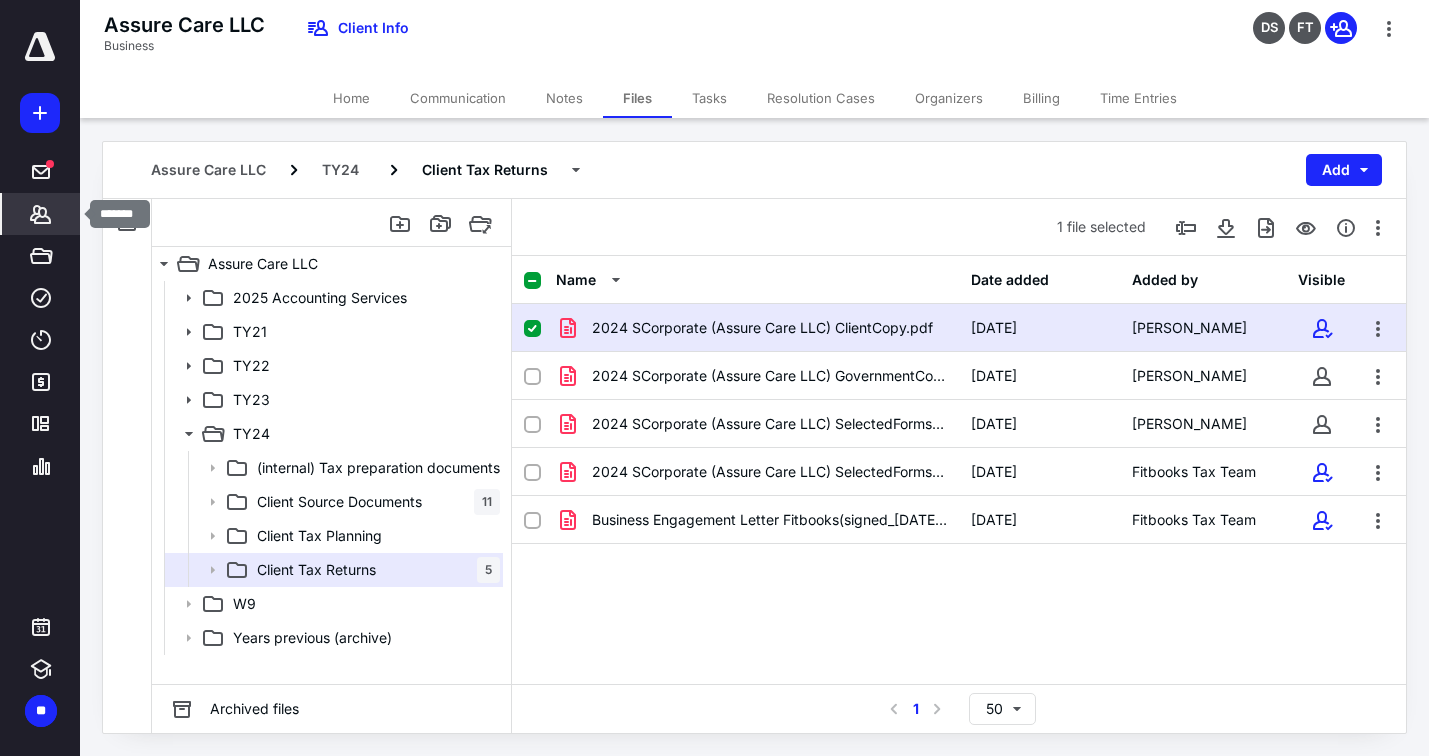 click on "*******" at bounding box center [41, 214] 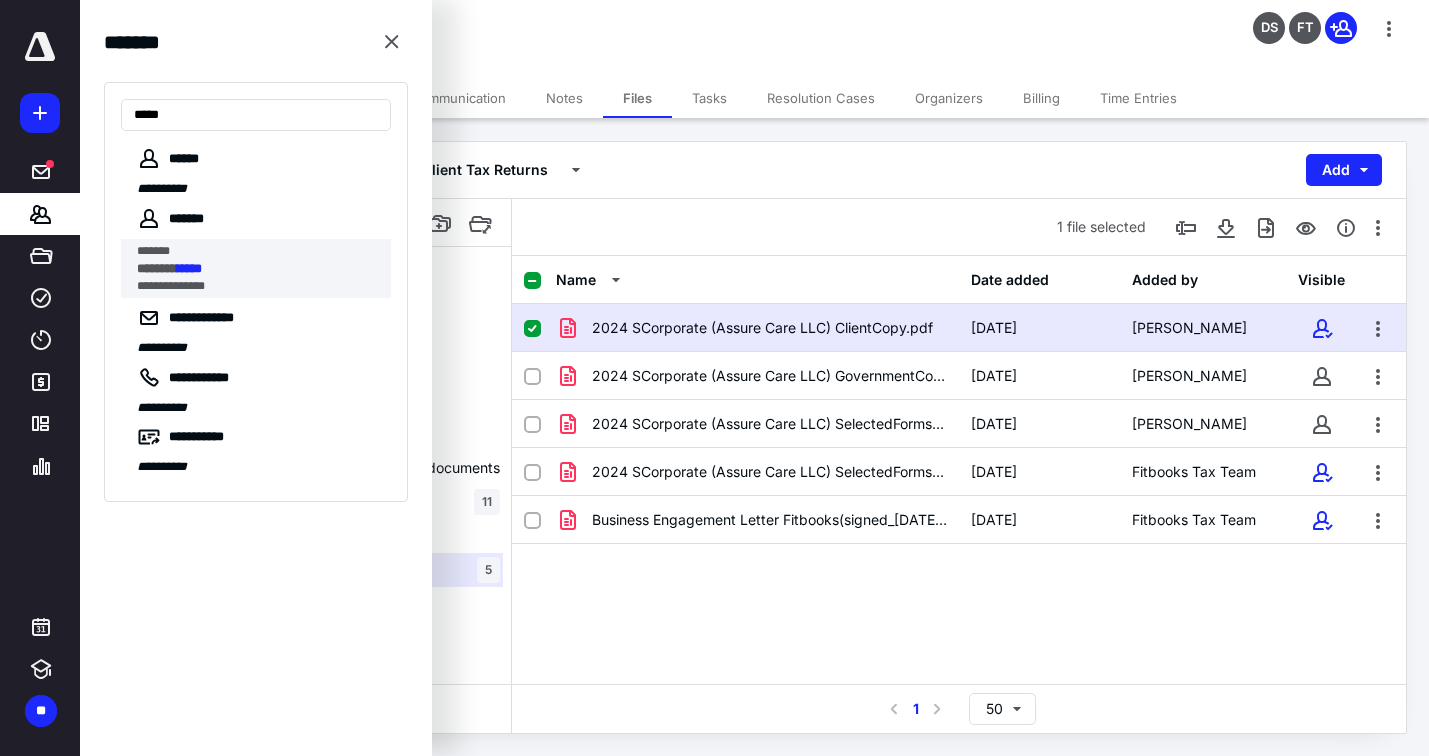type on "*****" 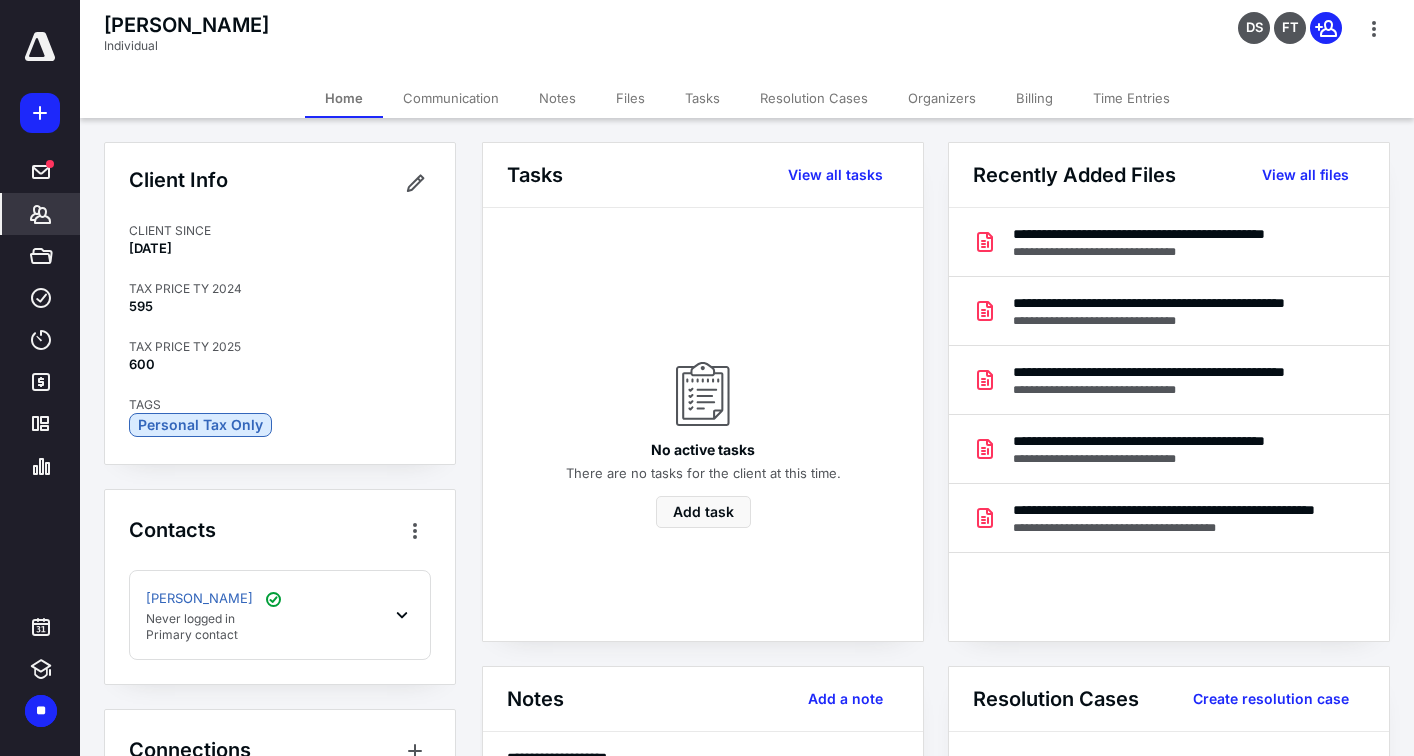 click on "Files" at bounding box center (630, 98) 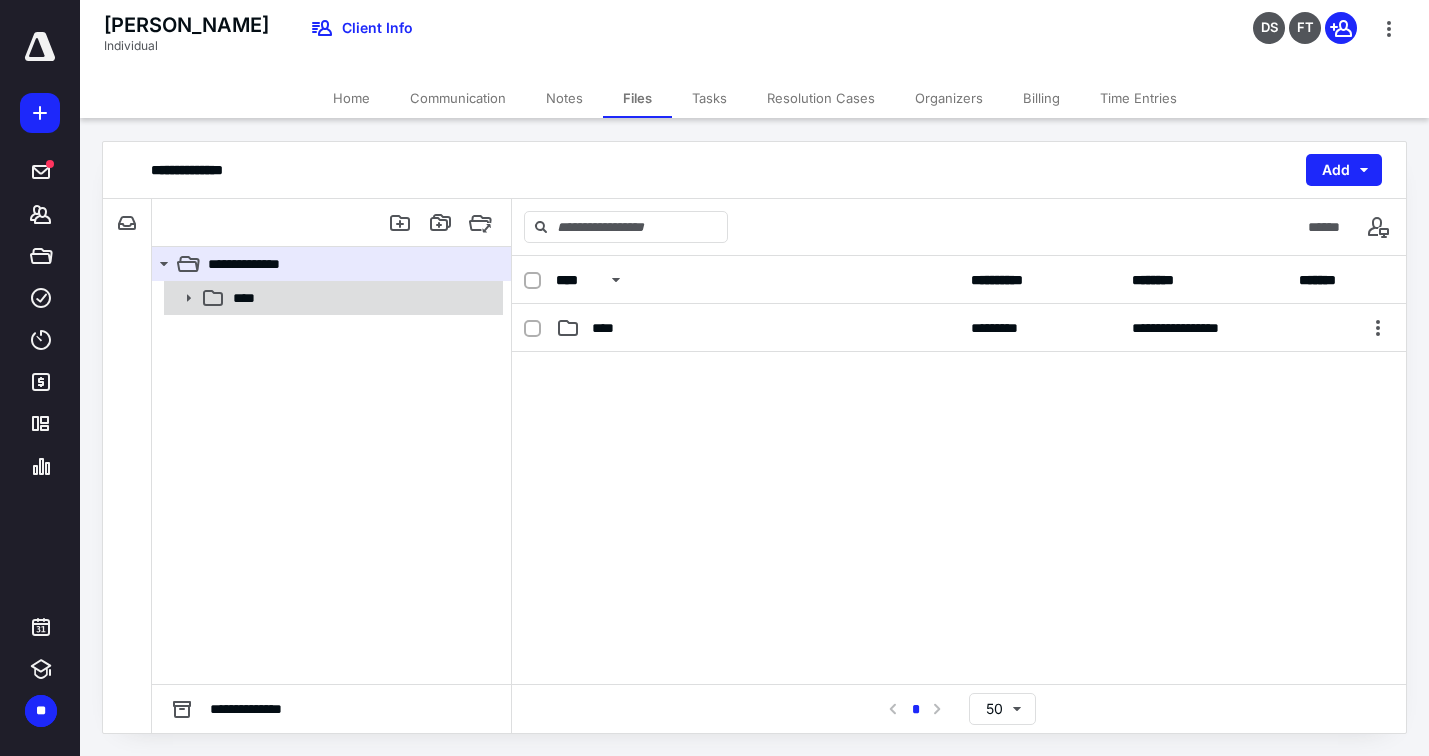 click 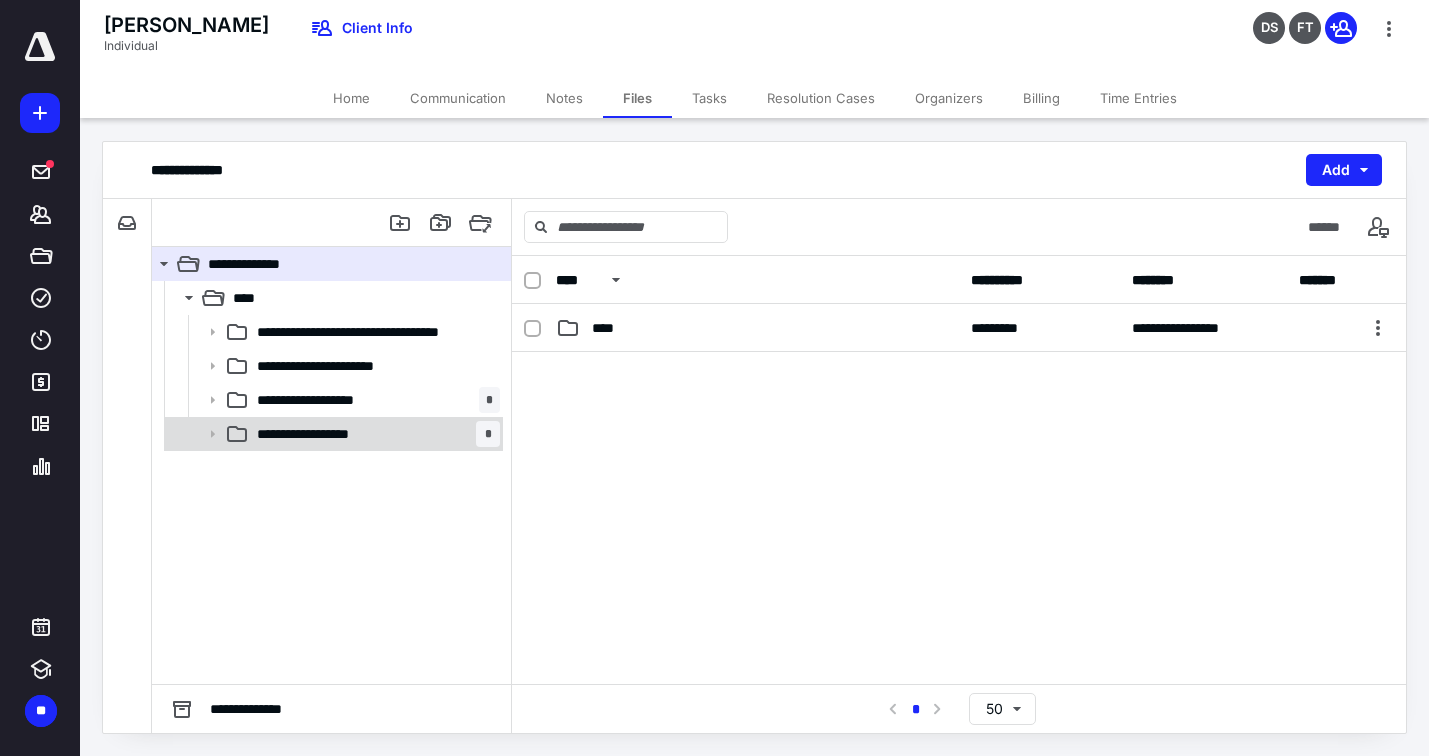 click 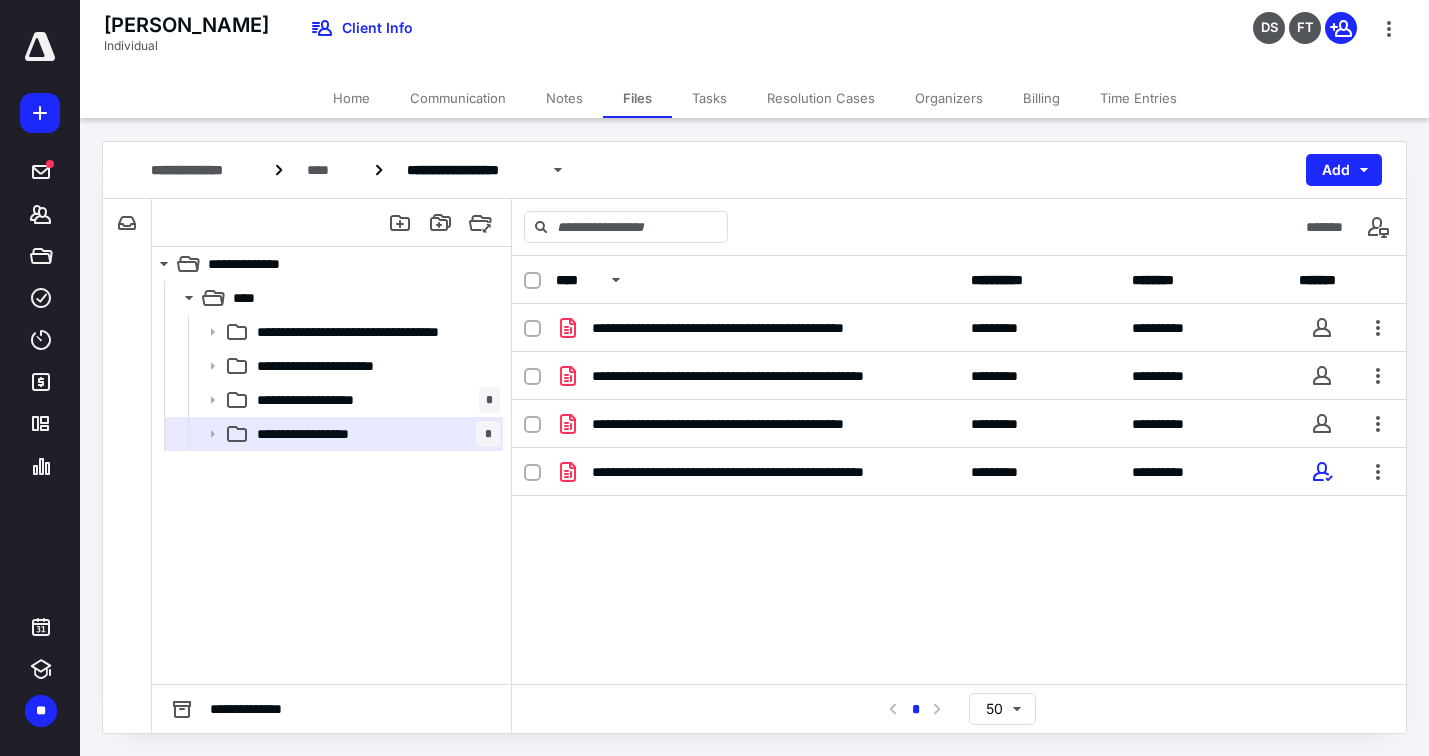 click on "Billing" at bounding box center (1041, 98) 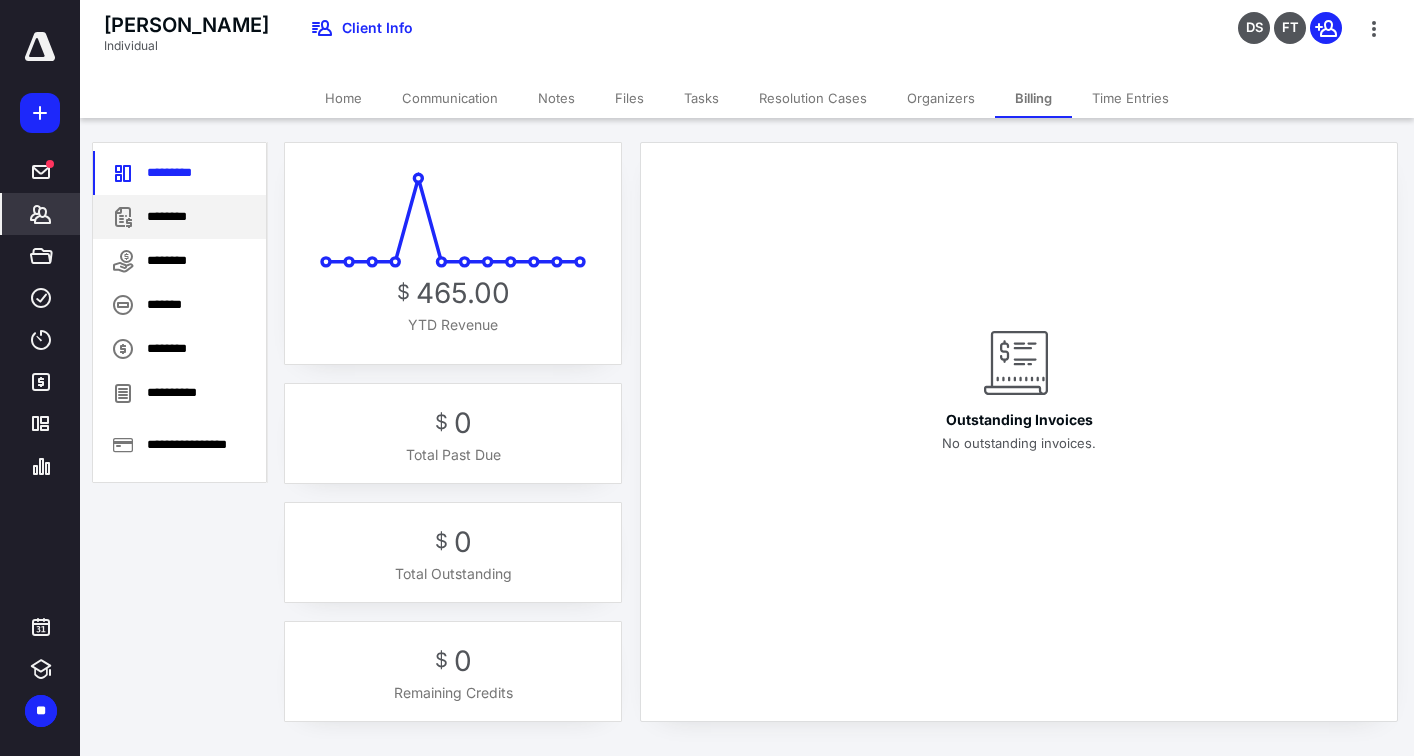 click on "********" at bounding box center (179, 217) 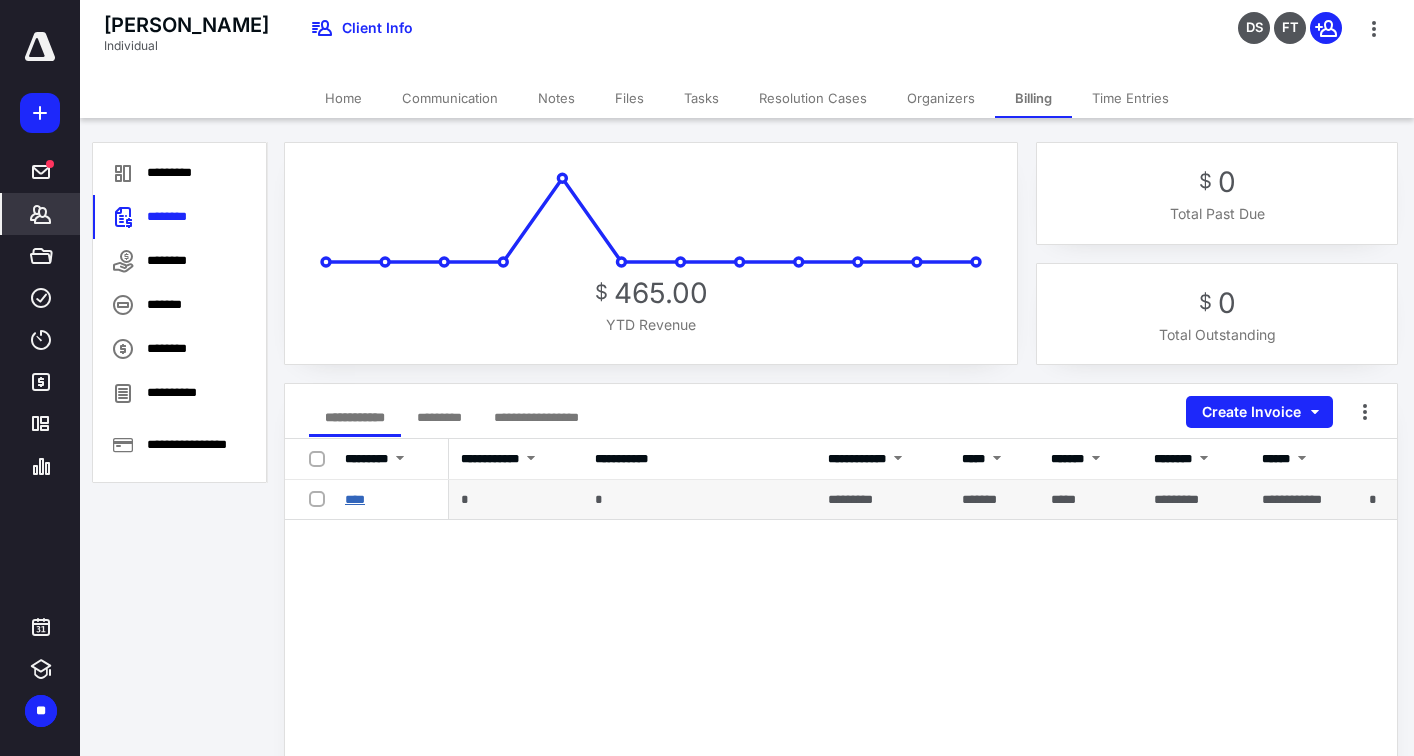 click on "****" at bounding box center [355, 499] 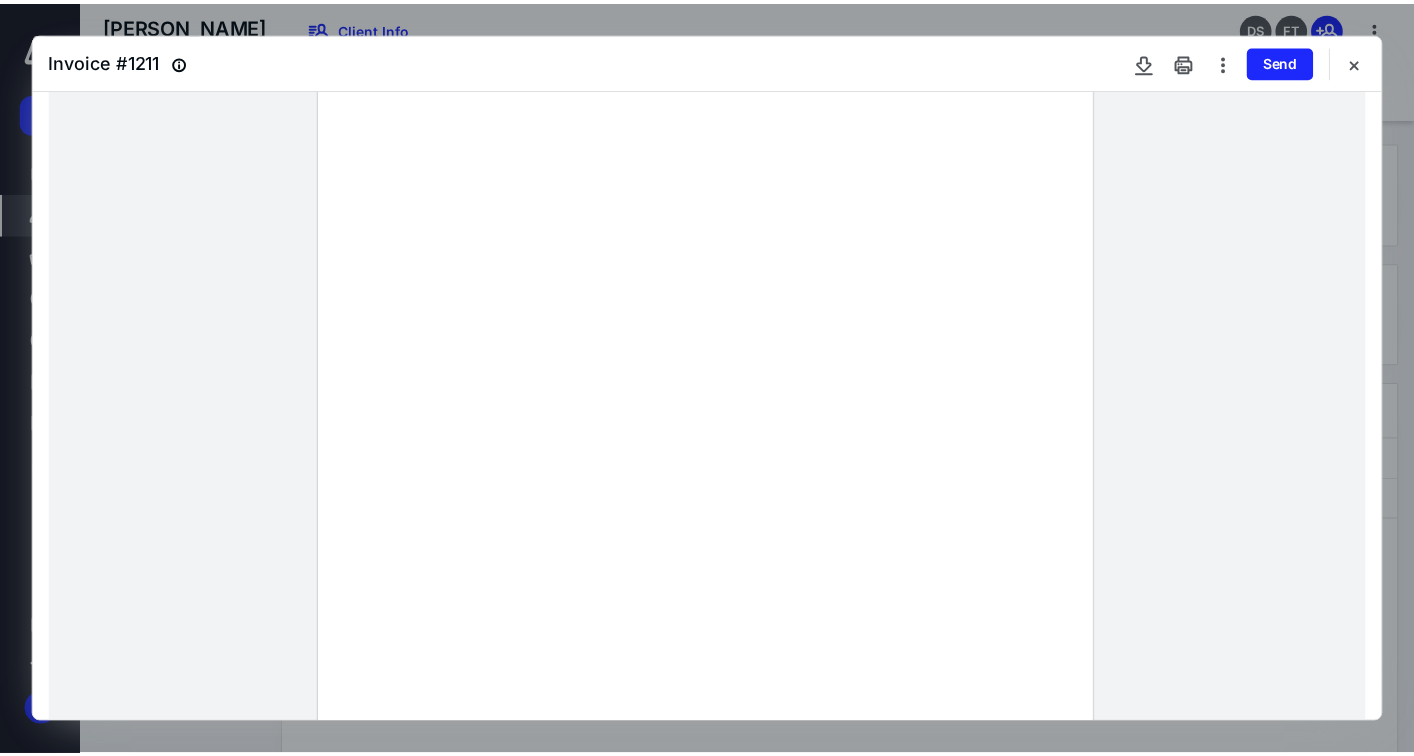 scroll, scrollTop: 0, scrollLeft: 0, axis: both 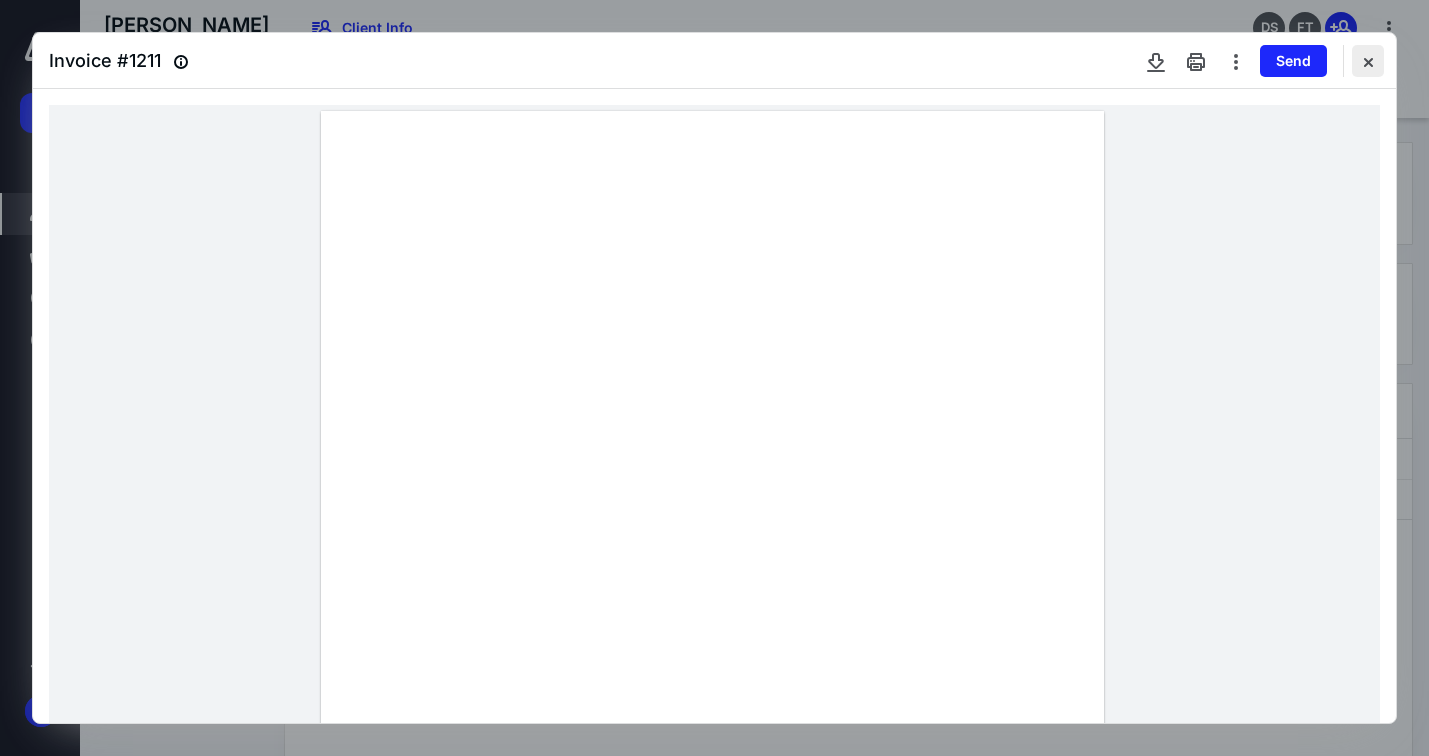 click at bounding box center [1368, 61] 